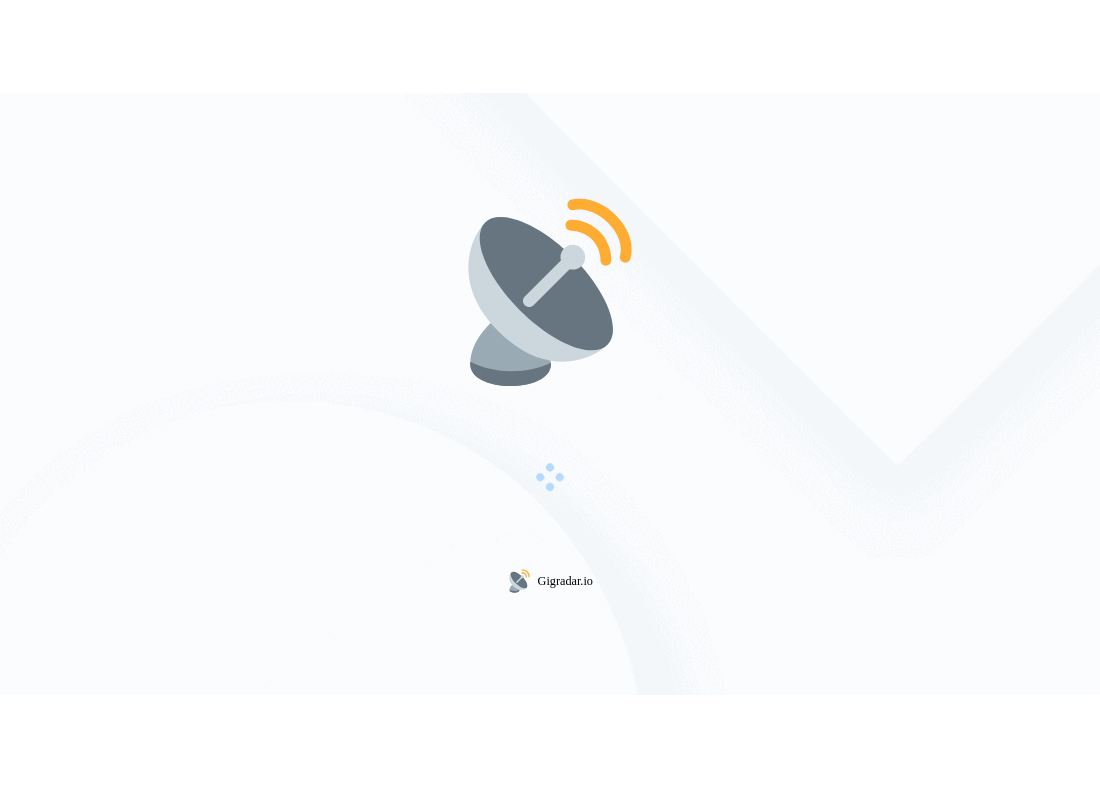 scroll, scrollTop: 0, scrollLeft: 0, axis: both 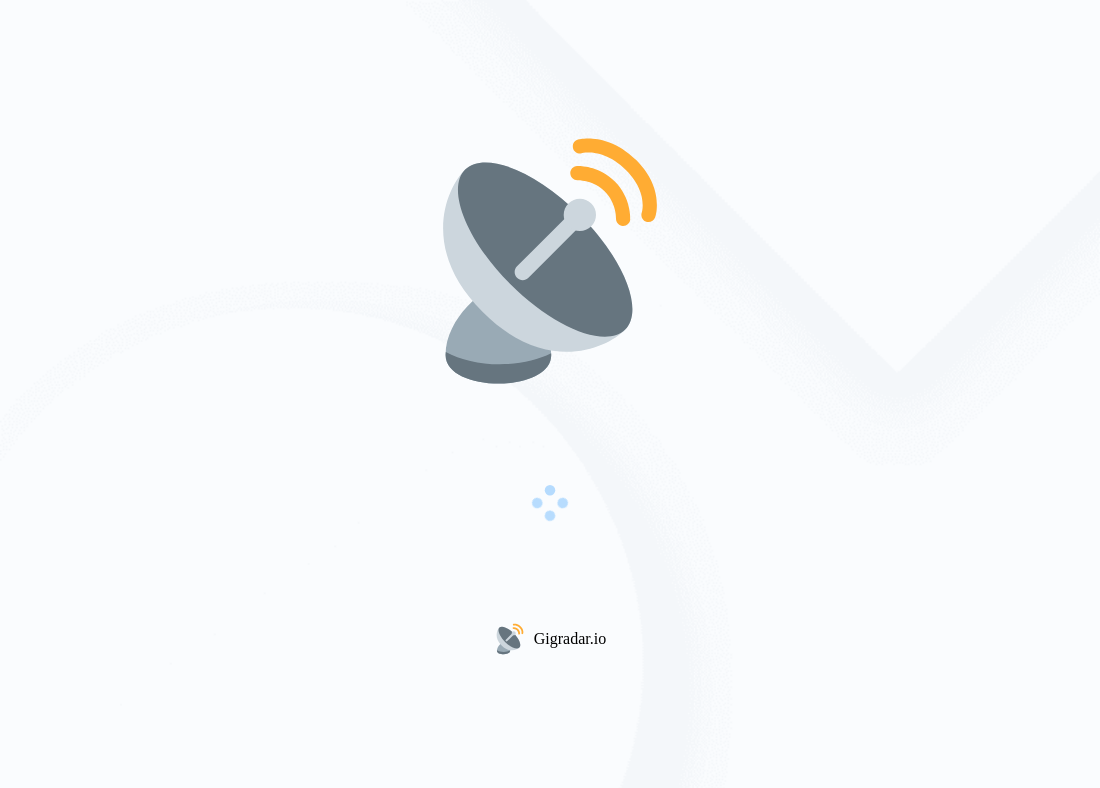 click on "Gigradar.io" at bounding box center (550, 394) 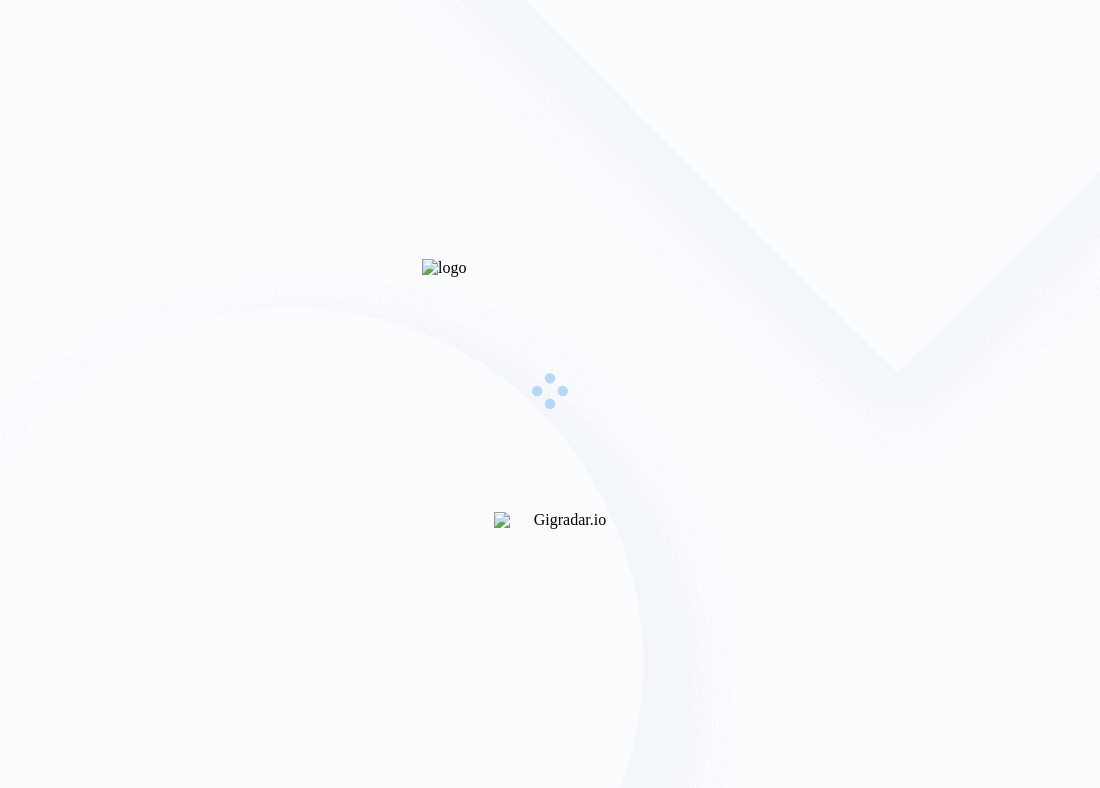 scroll, scrollTop: 0, scrollLeft: 0, axis: both 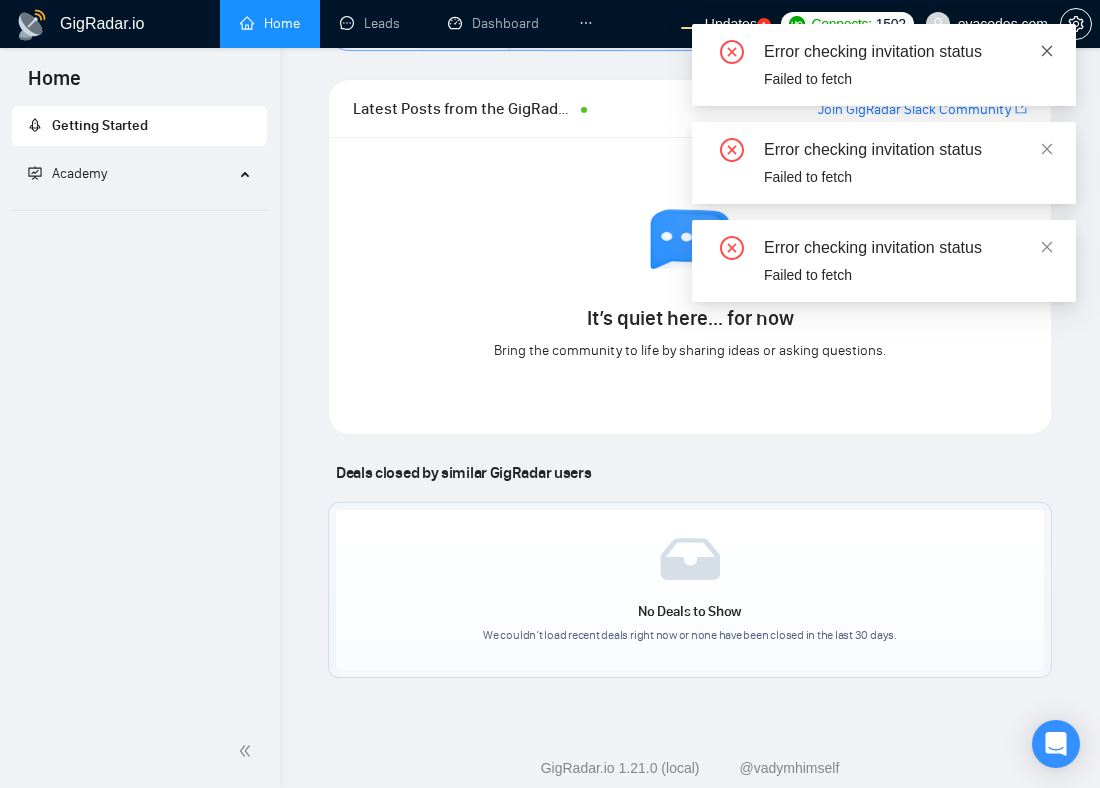 click 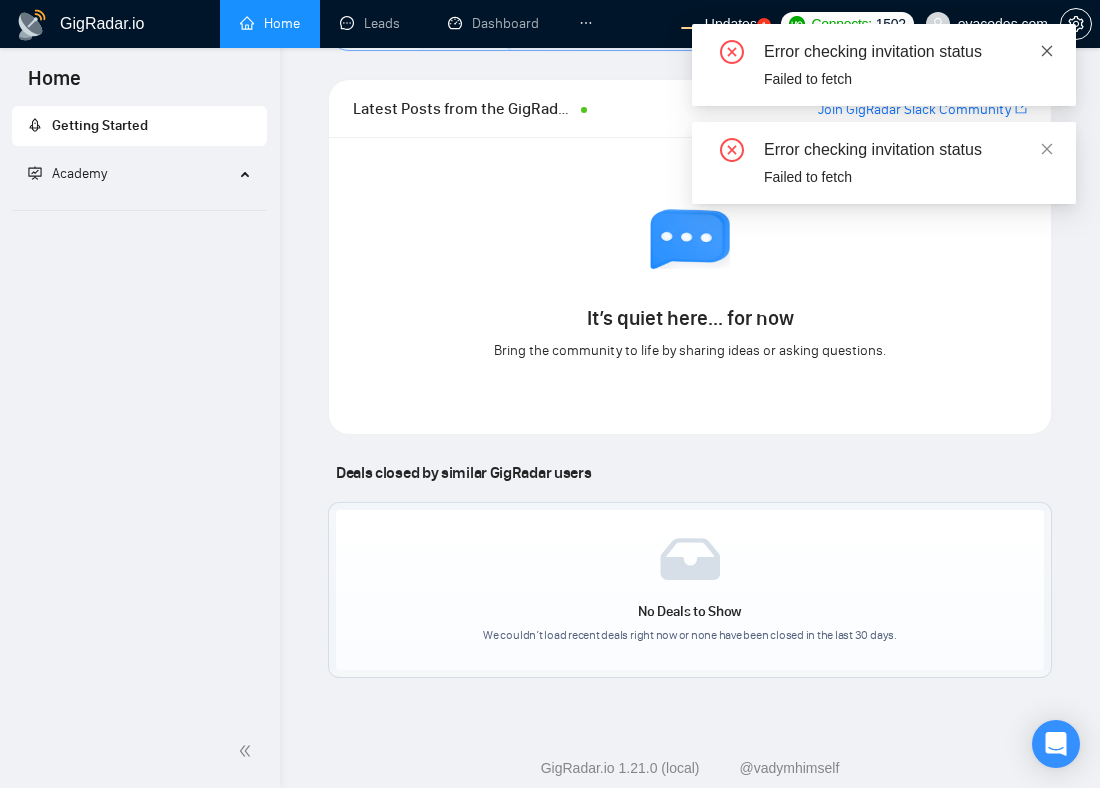 click 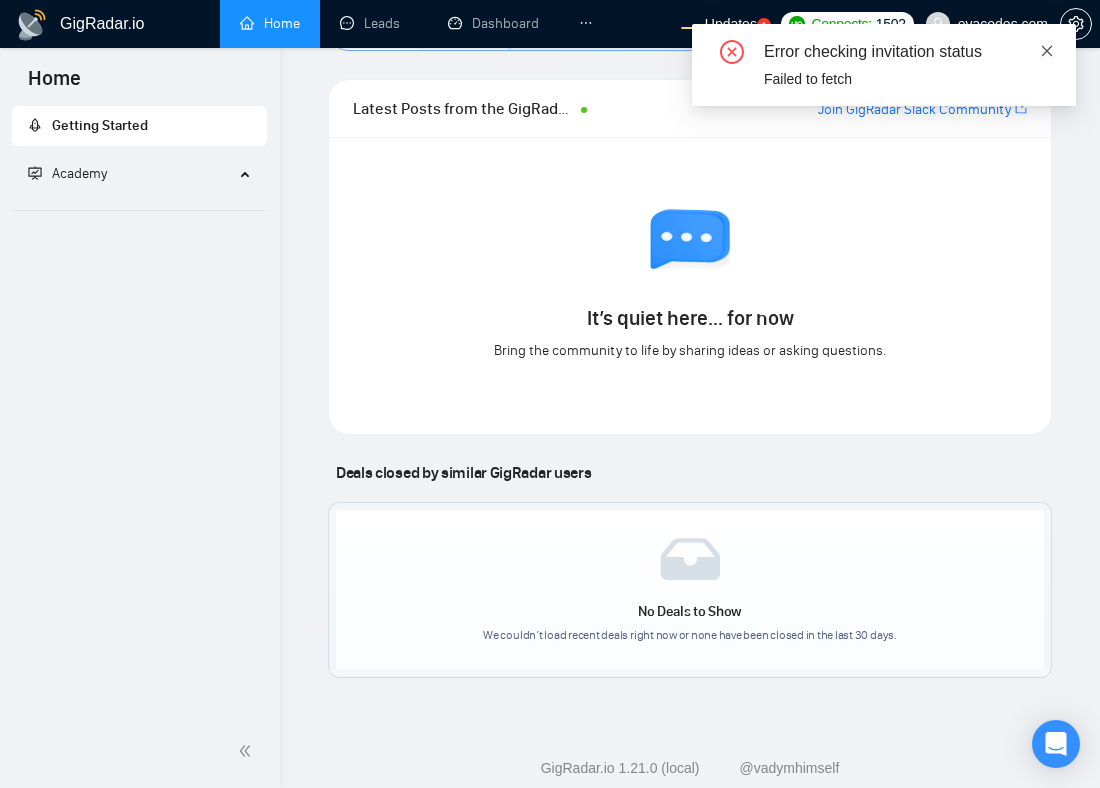 click 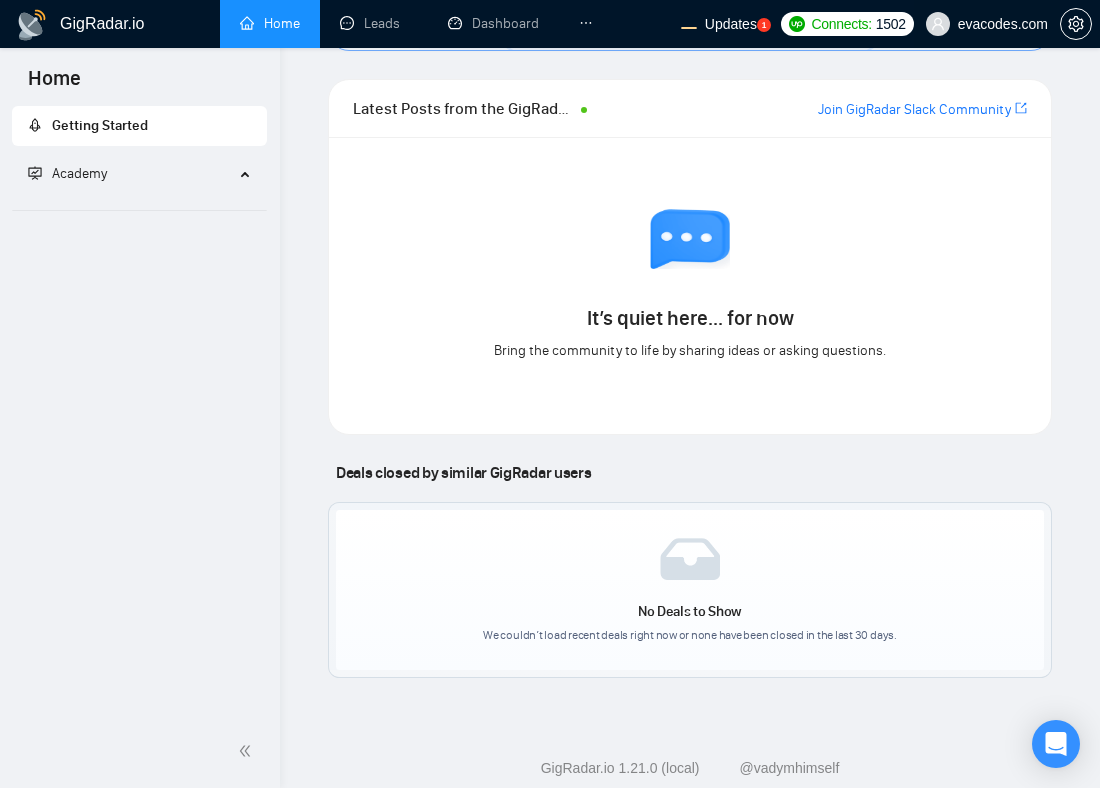 click on "evacodes.com" at bounding box center (1003, 24) 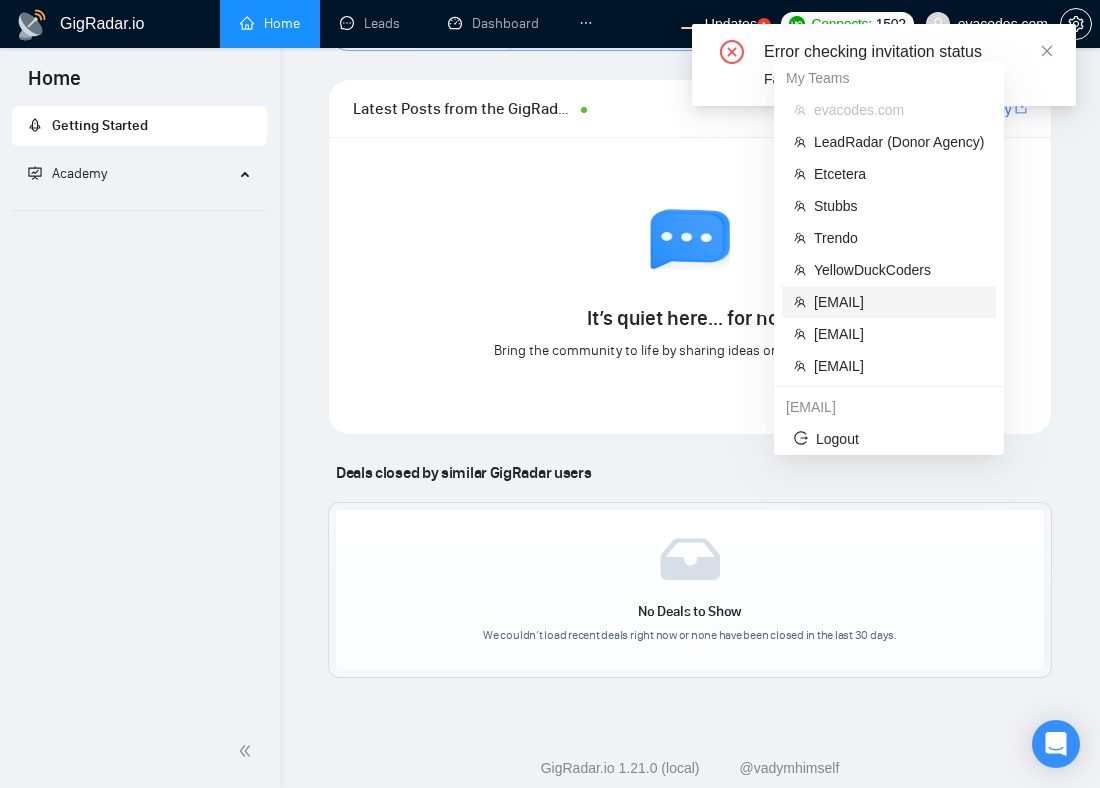 click on "workwiseupworkgency@gmail.com" at bounding box center [899, 302] 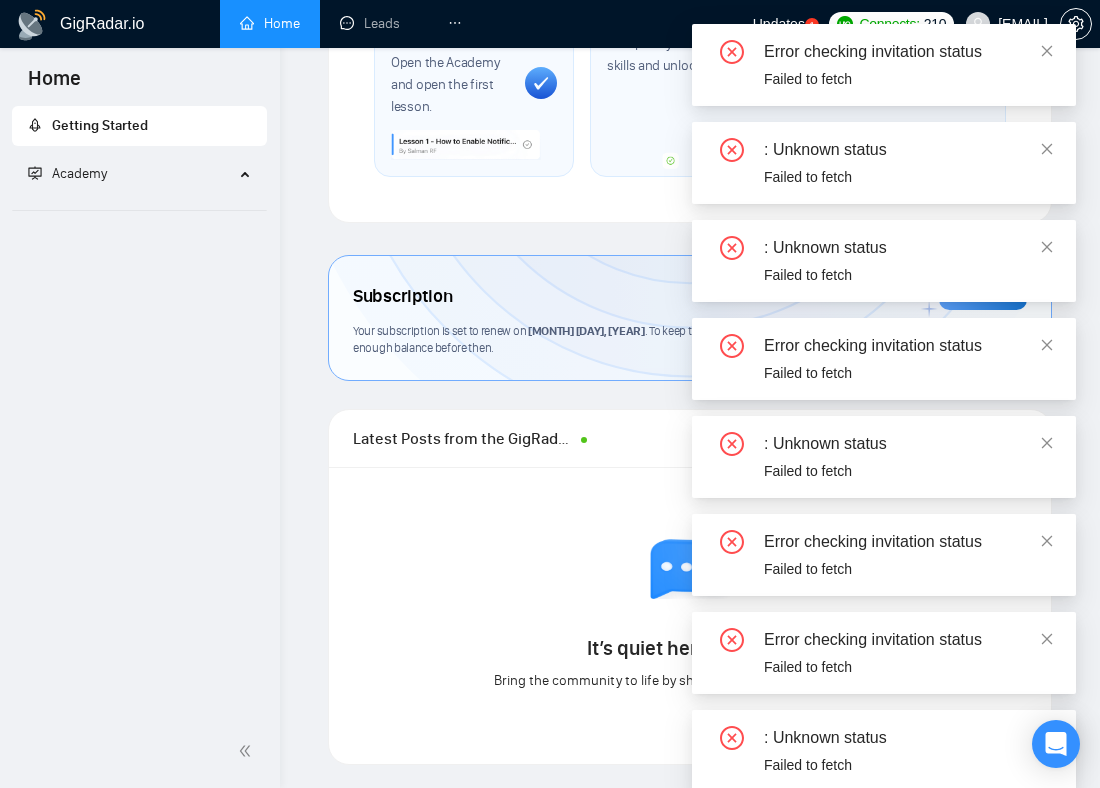 scroll, scrollTop: 1762, scrollLeft: 0, axis: vertical 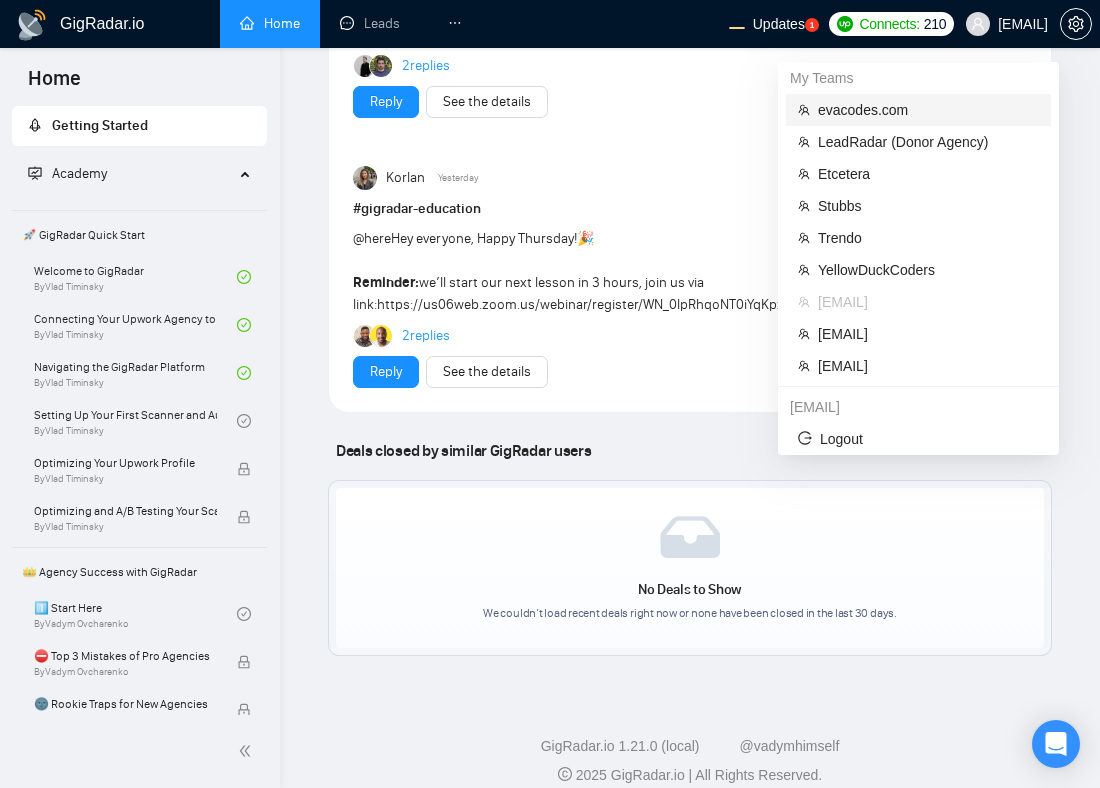 click on "evacodes.com" at bounding box center (928, 110) 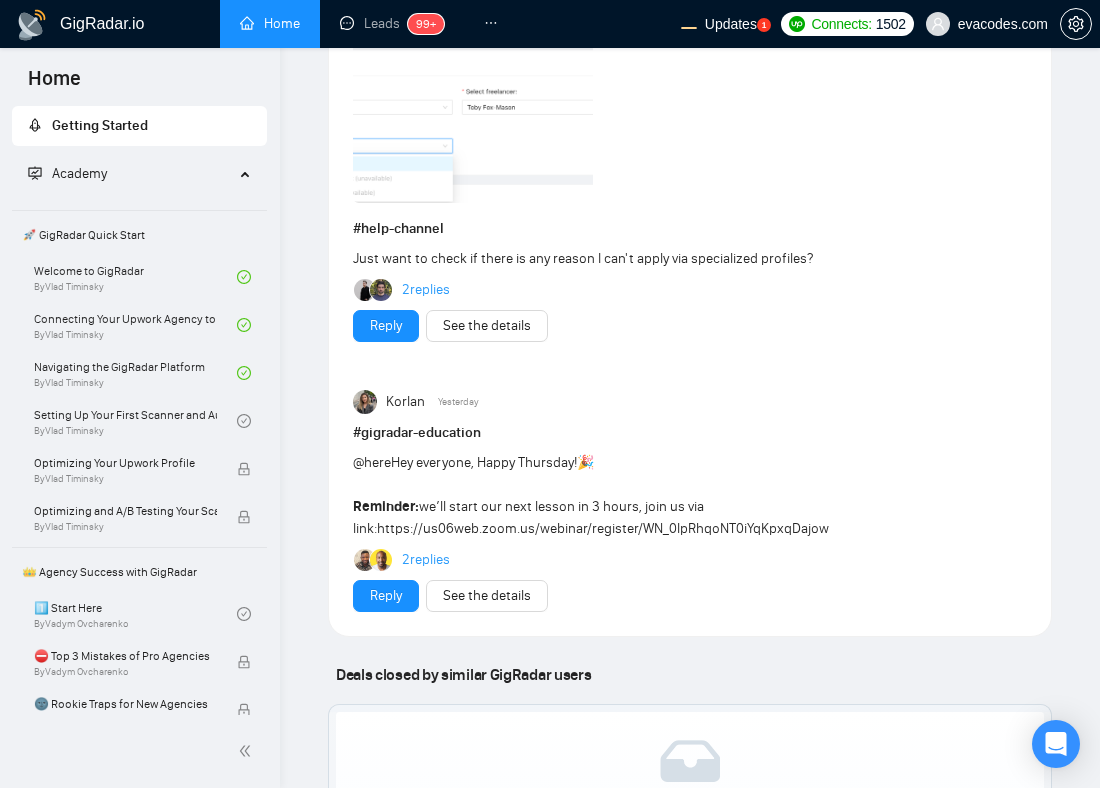 scroll, scrollTop: 2546, scrollLeft: 0, axis: vertical 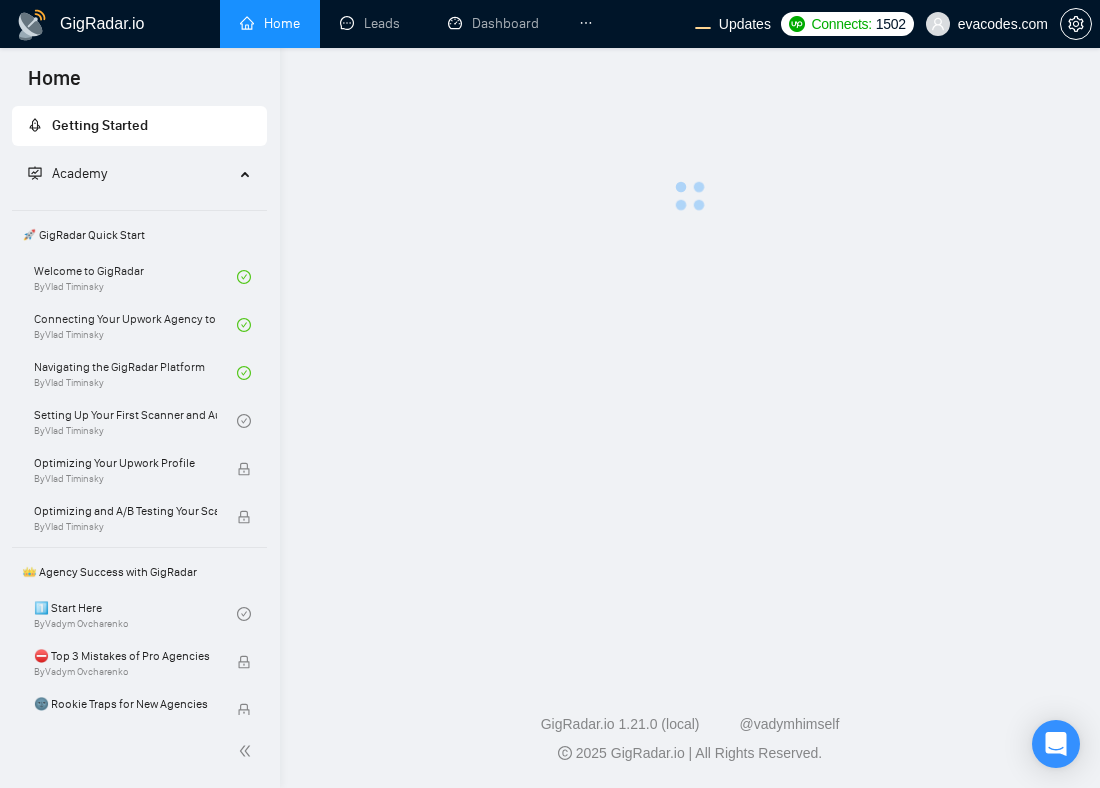click at bounding box center [690, 146] 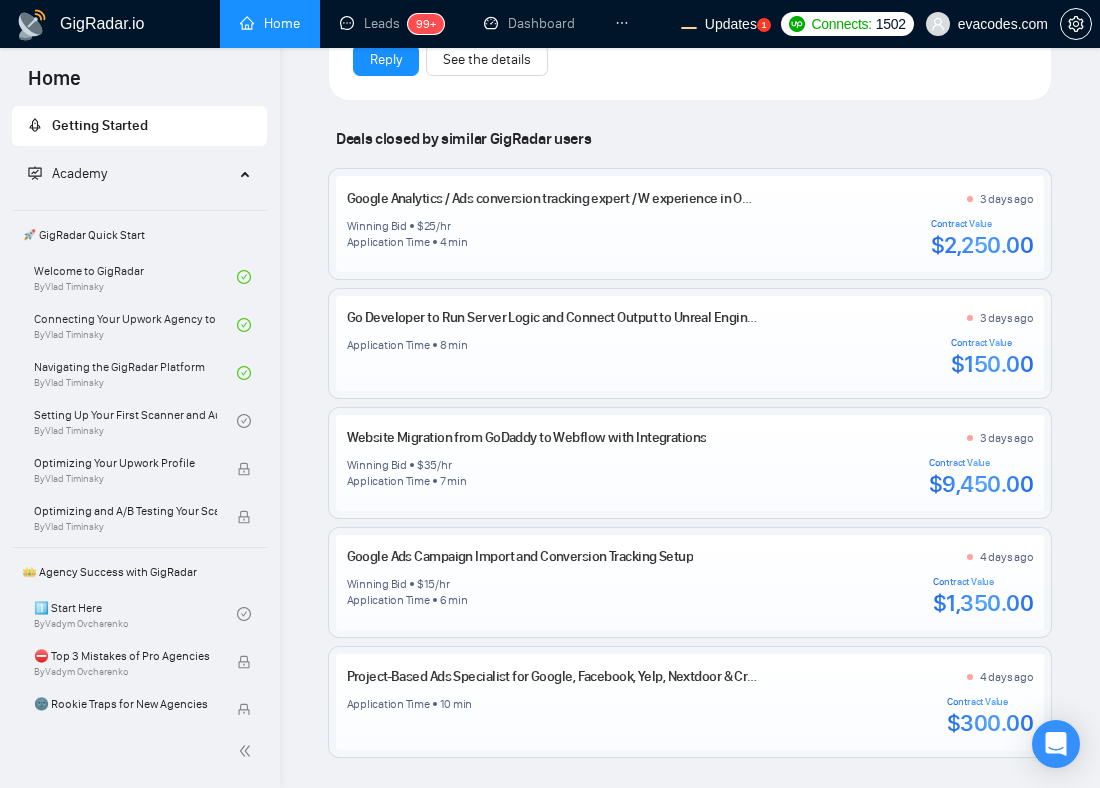 scroll, scrollTop: 2855, scrollLeft: 0, axis: vertical 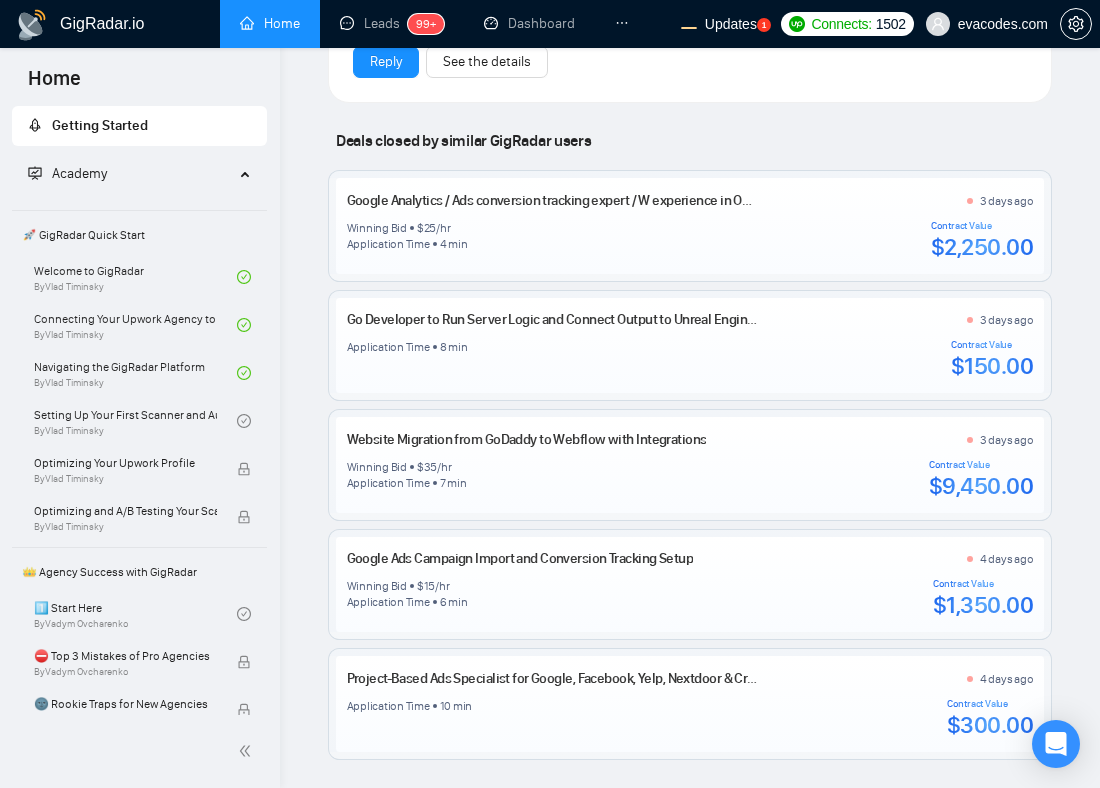 click on "Subscription Reminder Your subscription is set to renew on   June 19, 2025 . To keep things running smoothly, make sure your payment method has enough balance before then. Latest Posts from the GigRadar Community 7 hours ago Join GigRadar Slack Community Saeed Aslam 7:51 AM # collaboration I have UI/UX Upwork profile but the main problem is profile view is too much low like 7 days profile view 15 and impressions and click 75 this ratio on my profile I want to get more invite and in... Expand 4  replies Reply See the details Ankur Mittal 12:49 AM # help-channel Hey, is there some issue with Gigraddar? Jobs have not been getting applied for the last 17 hrs. 2  replies Reply See the details Toby Fox-Mason 1:47 AM # help-channel Just want to check if there is any reason I can't apply via specialized profiles? 2  replies Reply See the details Korlan Yesterday # gigradar-education @here  Hey everyone, Happy Thursday!  🎉 Reminder:  we’ll start our next lesson in 3 hours, join us via link:  2  replies Reply $ 25" at bounding box center [690, -215] 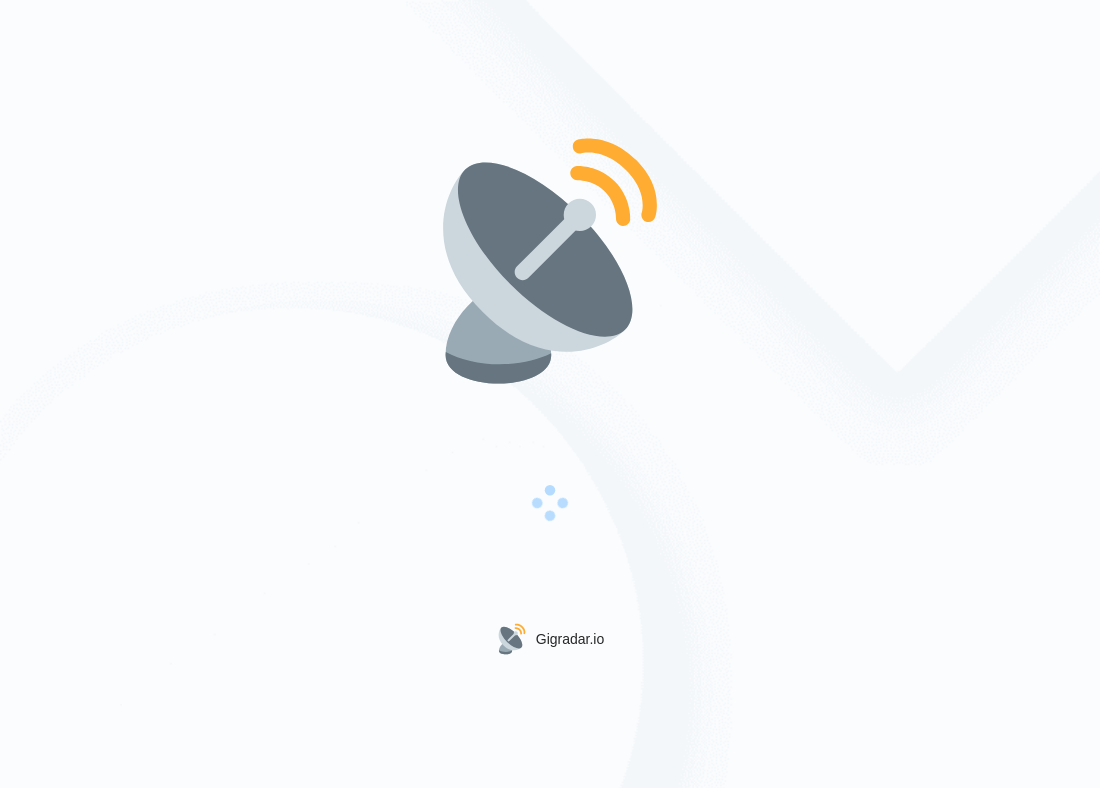 scroll, scrollTop: 0, scrollLeft: 0, axis: both 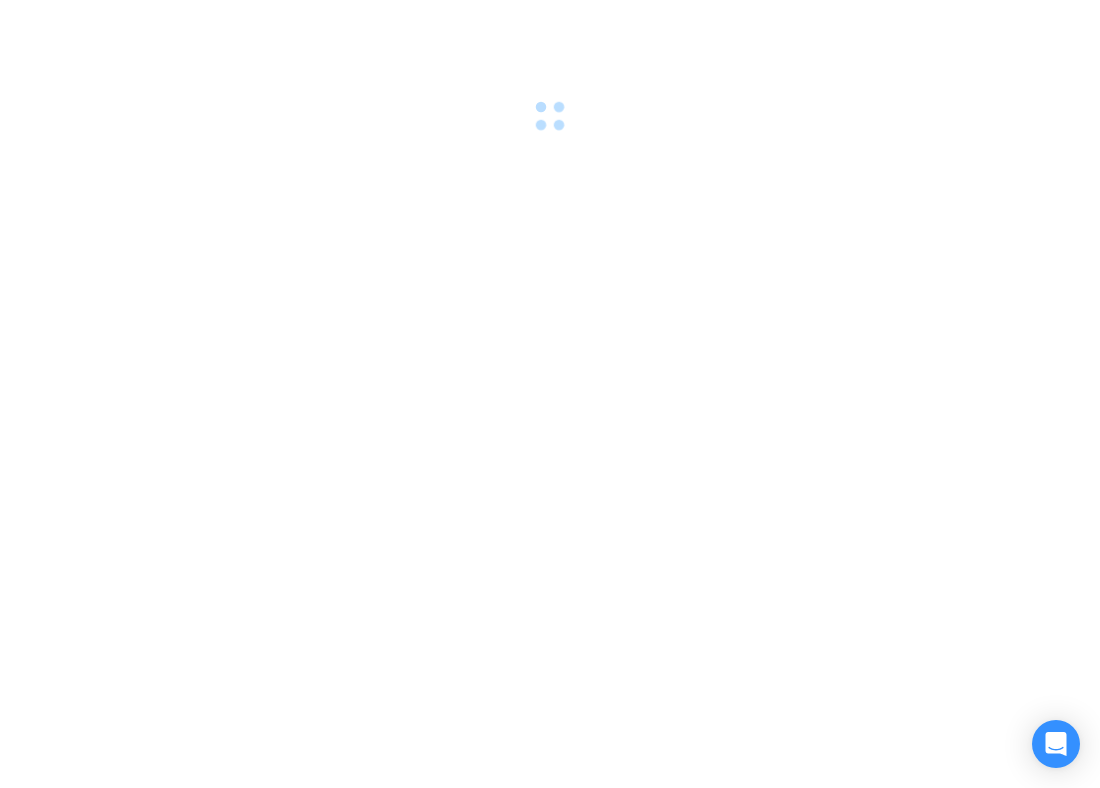 click at bounding box center (550, 394) 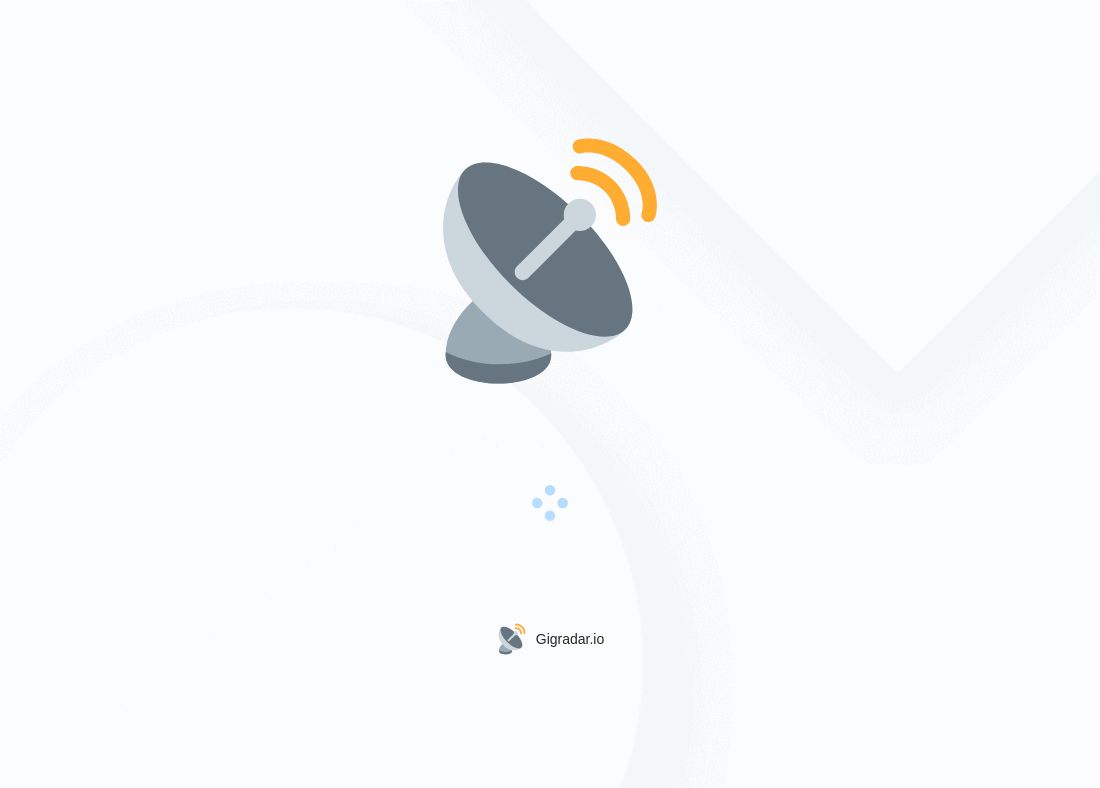 scroll, scrollTop: 0, scrollLeft: 0, axis: both 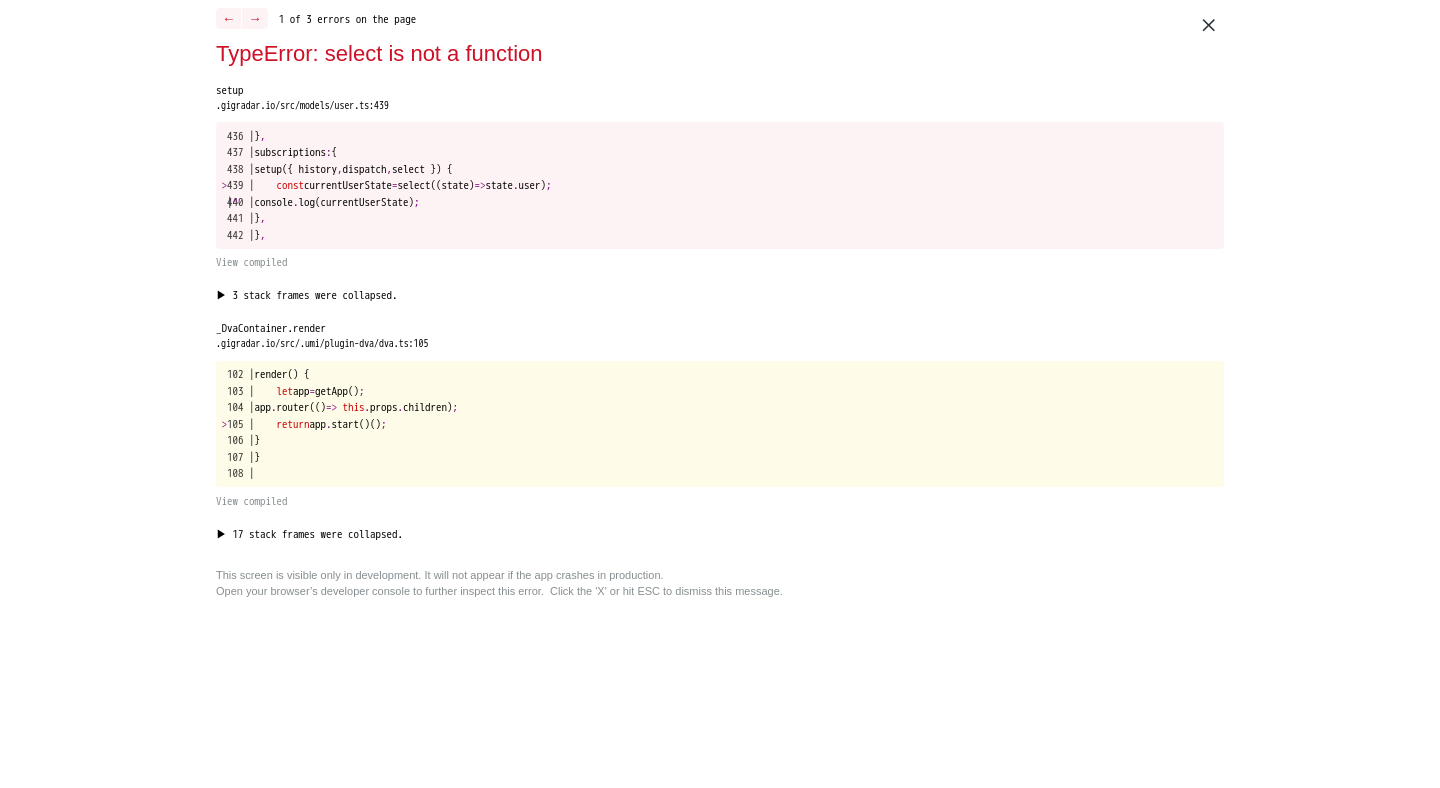 click on "× ← → 1 of 3 errors on the page TypeError: select is not a function setup .gigradar.io/src/models/user.ts:439    436 |  } ,    437 |  subscriptions :  {    438 |    setup({ history ,  dispatch ,  select }) { >  439 |       const  currentUserState  =  select((state)  =>  state . user) ;        |  ^    440 |      console . log(currentUserState) ;    441 |    } ,    442 |  } , View compiled ▶ 3 stack frames were collapsed. run https://localhost:8000/mf-dep_vendors-node_modules_babel_runtime_helpers_typeof_js-node_modules_dva_dist_index_esm_js.d5390b87.async.js:2457:24 start https://localhost:8000/mf-dep_vendors-node_modules_babel_runtime_helpers_typeof_js-node_modules_dva_dist_index_esm_js.d5390b87.async.js:2783:43 start https://localhost:8000/mf-dep_vendors-node_modules_babel_runtime_helpers_typeof_js-node_modules_dva_dist_index_esm_js.d5390b87.async.js:823:19 ▲ 3 stack frames were expanded. _DvaContainer.render .gigradar.io/src/.umi/plugin-dva/dva.ts:105    102 |    render() {    103 |       let  app" at bounding box center [720, 394] 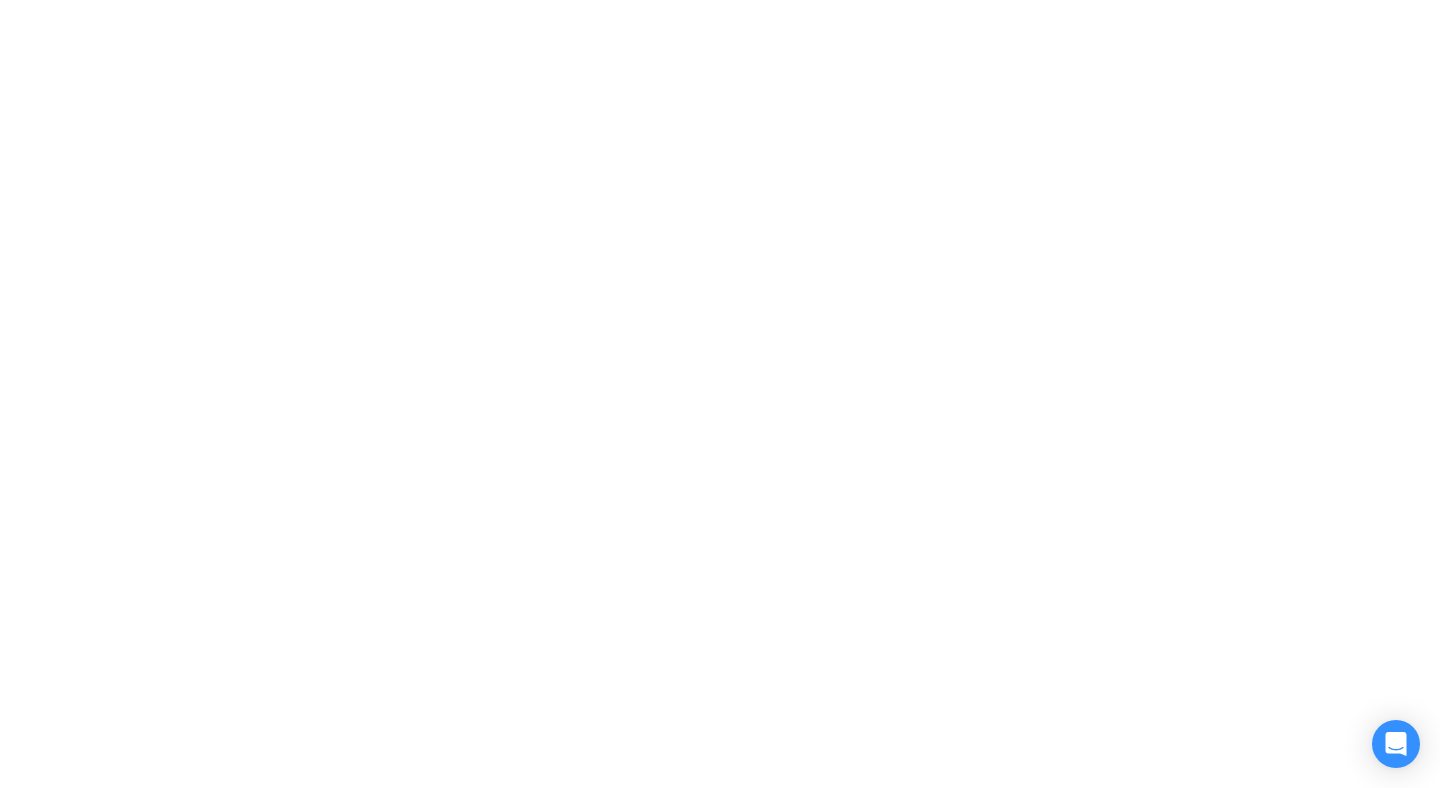 scroll, scrollTop: 0, scrollLeft: 0, axis: both 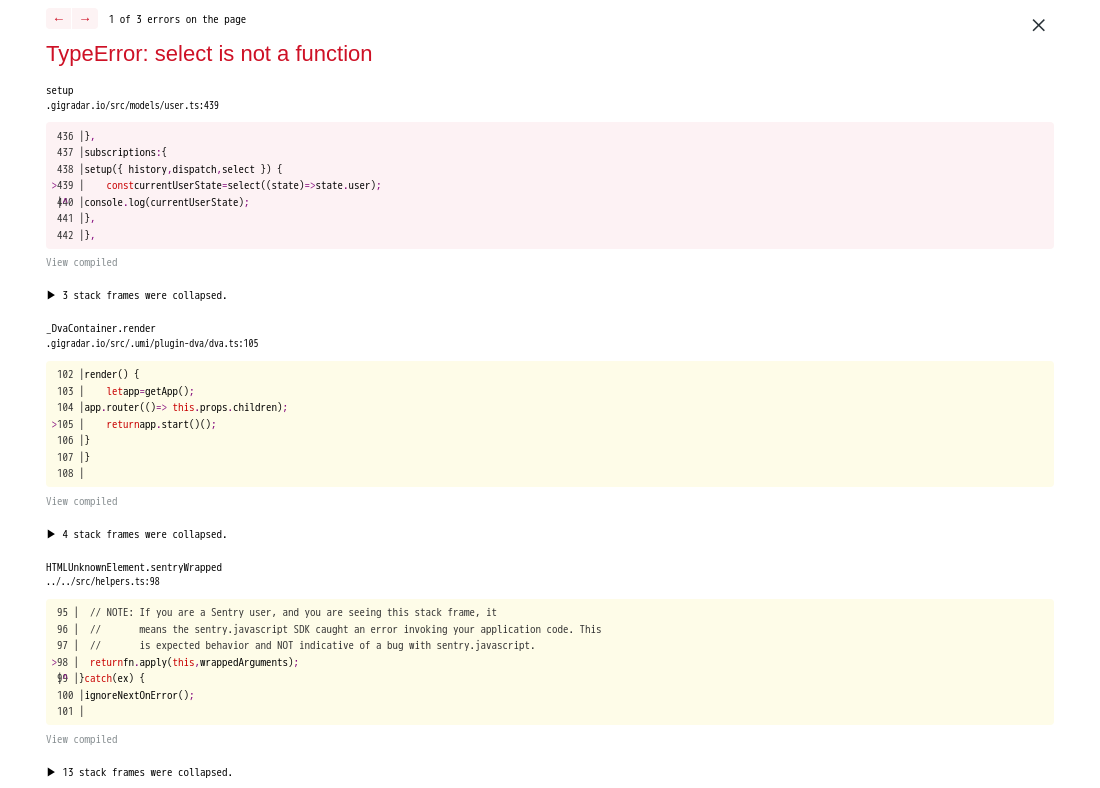 click on "436 |  } ,    437 |  subscriptions :  {    438 |    setup({ history ,  dispatch ,  select }) { >  439 |       const  currentUserState  =  select((state)  =>  state . user) ;        |  ^    440 |      console . log(currentUserState) ;    441 |    } ,    442 |  } ," at bounding box center [550, 185] 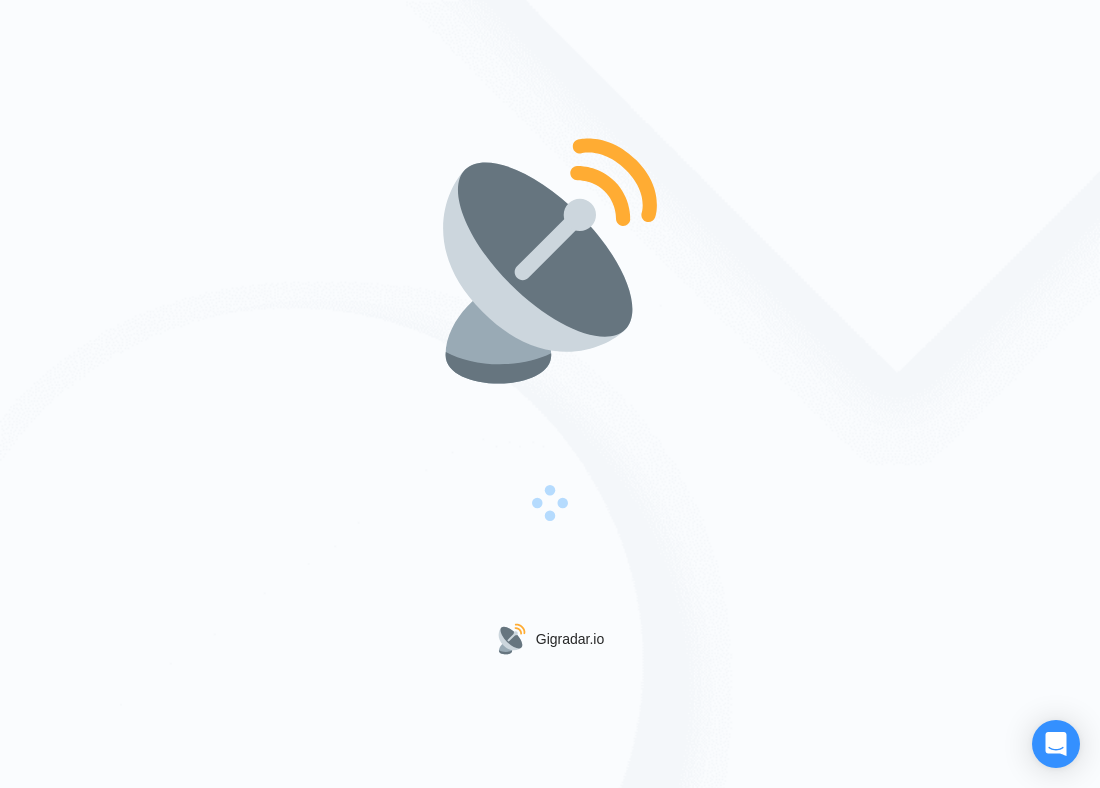 scroll, scrollTop: 0, scrollLeft: 0, axis: both 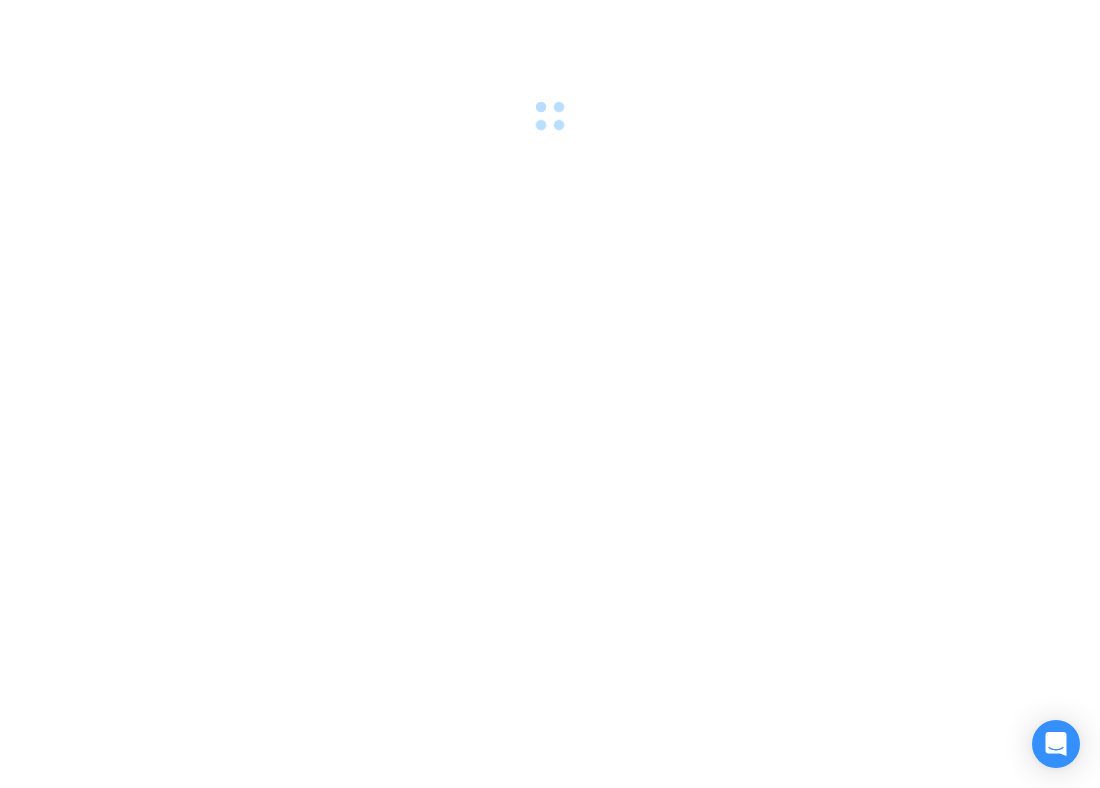 click at bounding box center [550, 394] 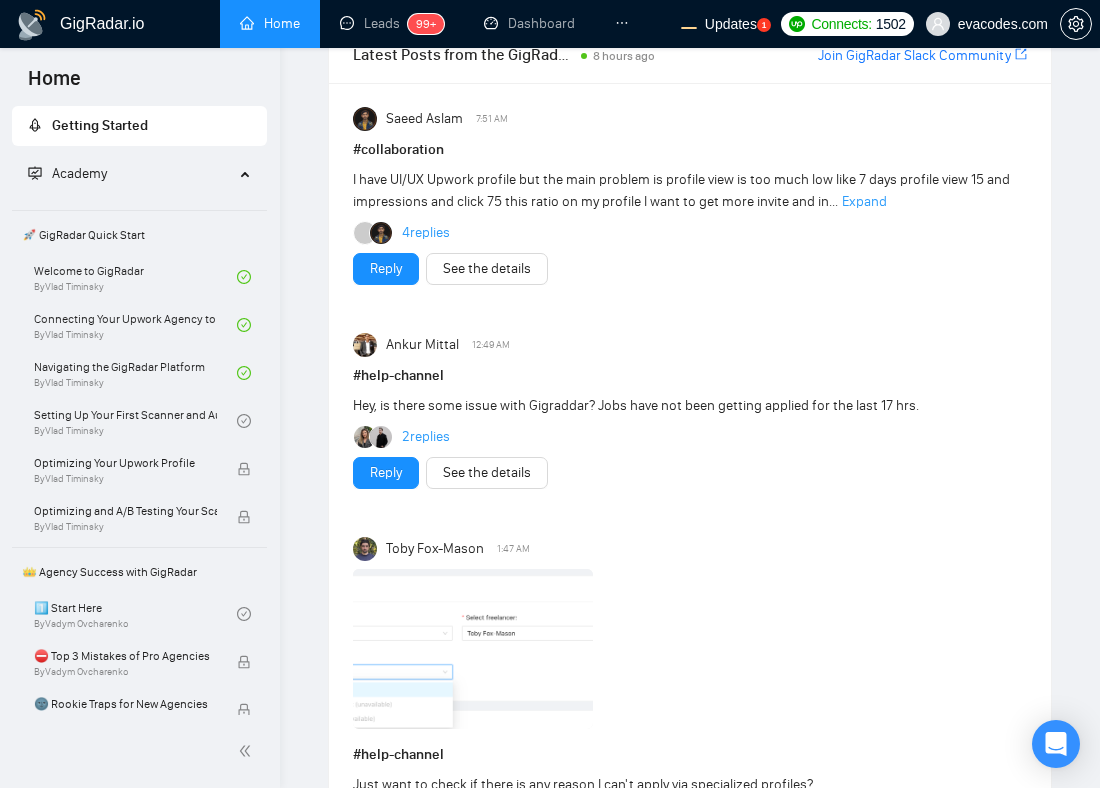 scroll, scrollTop: 2546, scrollLeft: 0, axis: vertical 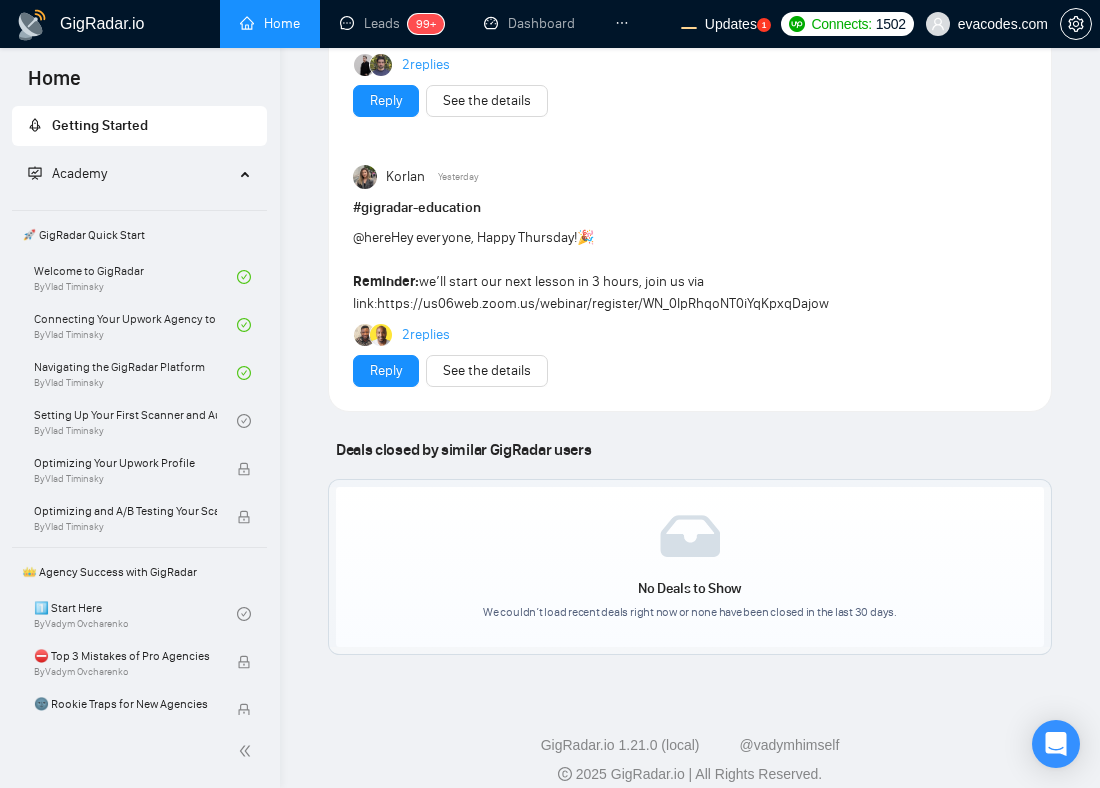 click on "Saeed Aslam 7:51 AM # collaboration I have UI/UX Upwork profile but the main problem is profile view is too much low like 7 days profile view 15 and impressions and click 75 this ratio on my profile I want to get more invite and in... Expand 4  replies Reply See the details Ankur Mittal 12:49 AM # help-channel Hey, is there some issue with Gigraddar? Jobs have not been getting applied for the last 17 hrs. 2  replies Reply See the details Toby Fox-Mason 1:47 AM # help-channel Just want to check if there is any reason I can't apply via specialized profiles? 2  replies Reply See the details Korlan Yesterday # gigradar-education @here  Hey everyone, Happy Thursday!  🎉 Reminder:  we’ll start our next lesson in 3 hours, join us via link:  https://us06web.zoom.us/webinar/register/WN_0lpRhqoNT0iYqKpxqDajow 2  replies Reply See the details" at bounding box center (690, -129) 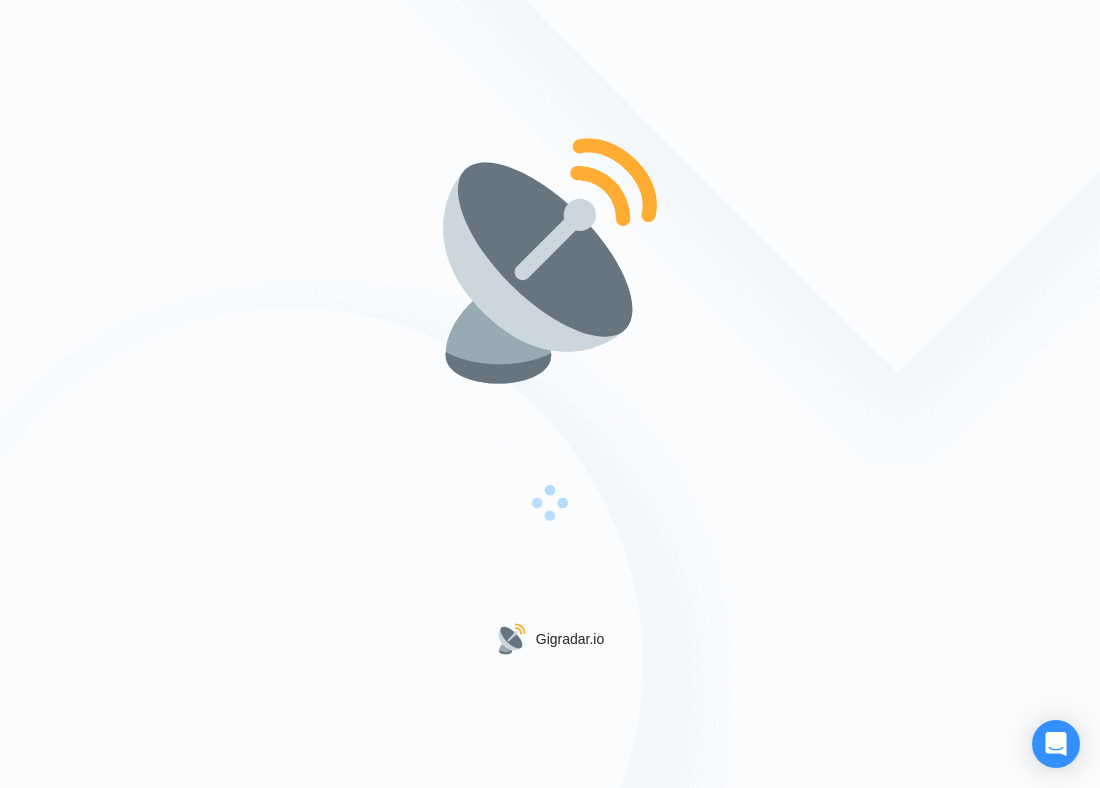 scroll, scrollTop: 0, scrollLeft: 0, axis: both 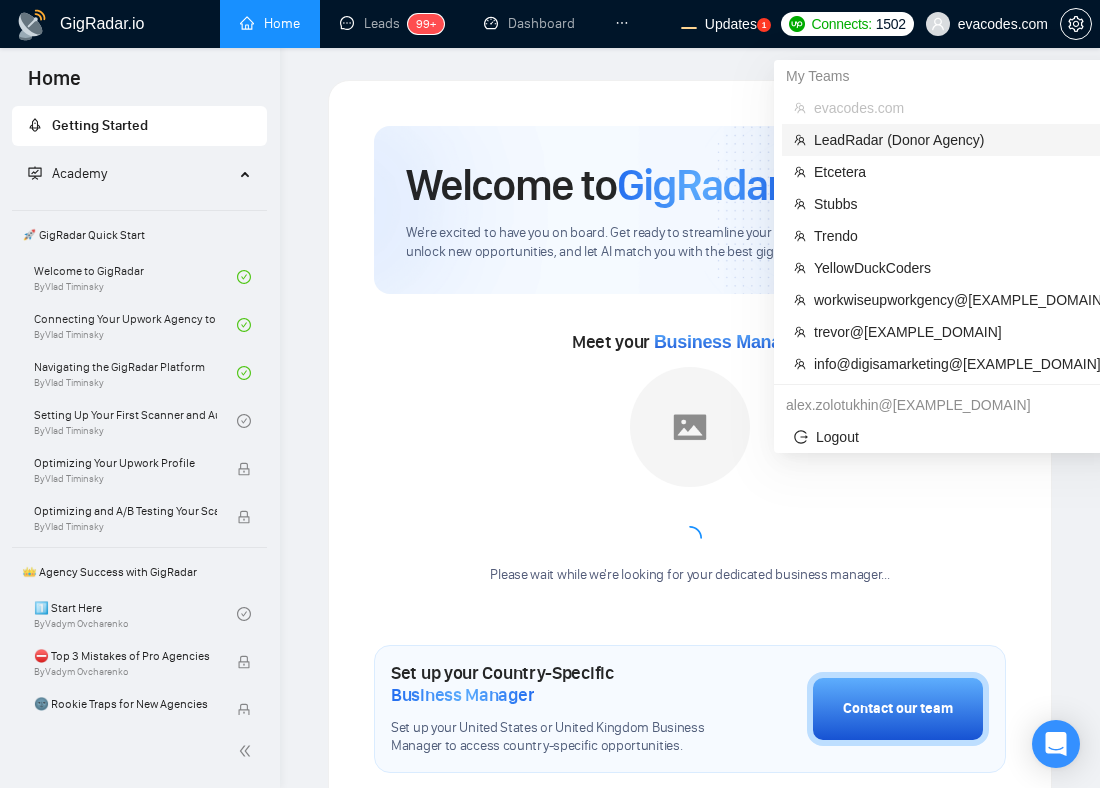 click on "LeadRadar (Donor Agency)" at bounding box center [960, 140] 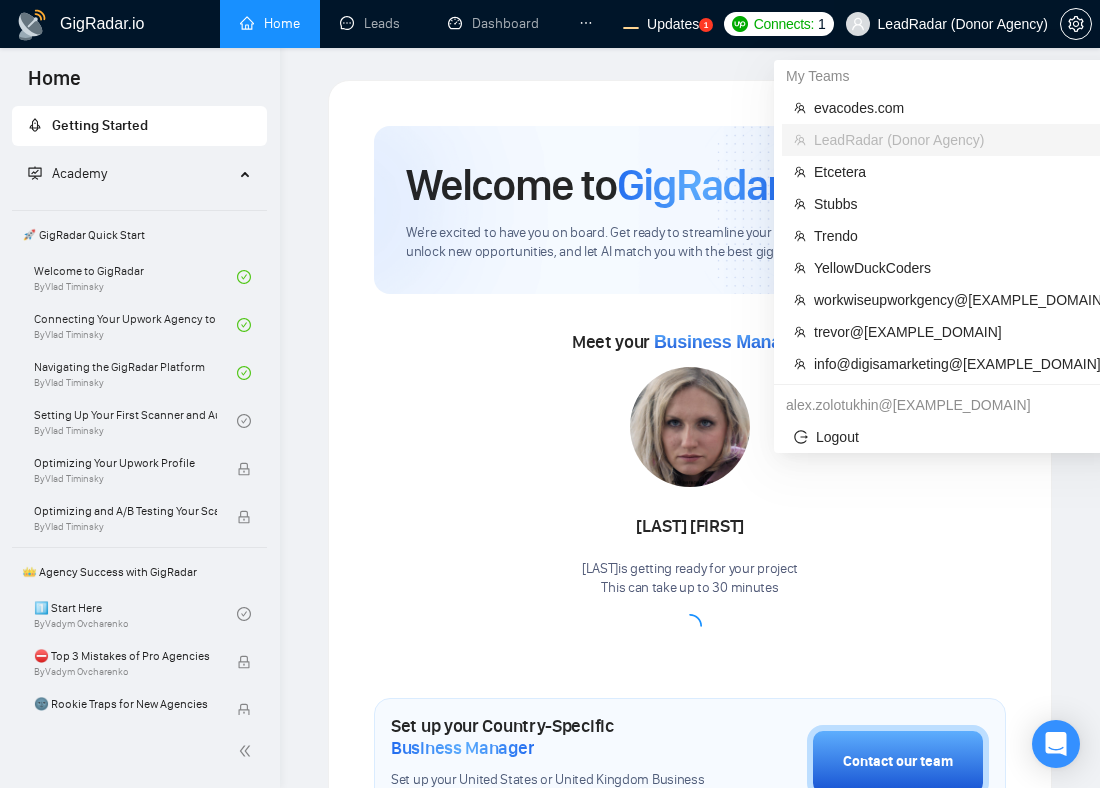 click on "LeadRadar (Donor Agency)" at bounding box center [963, 24] 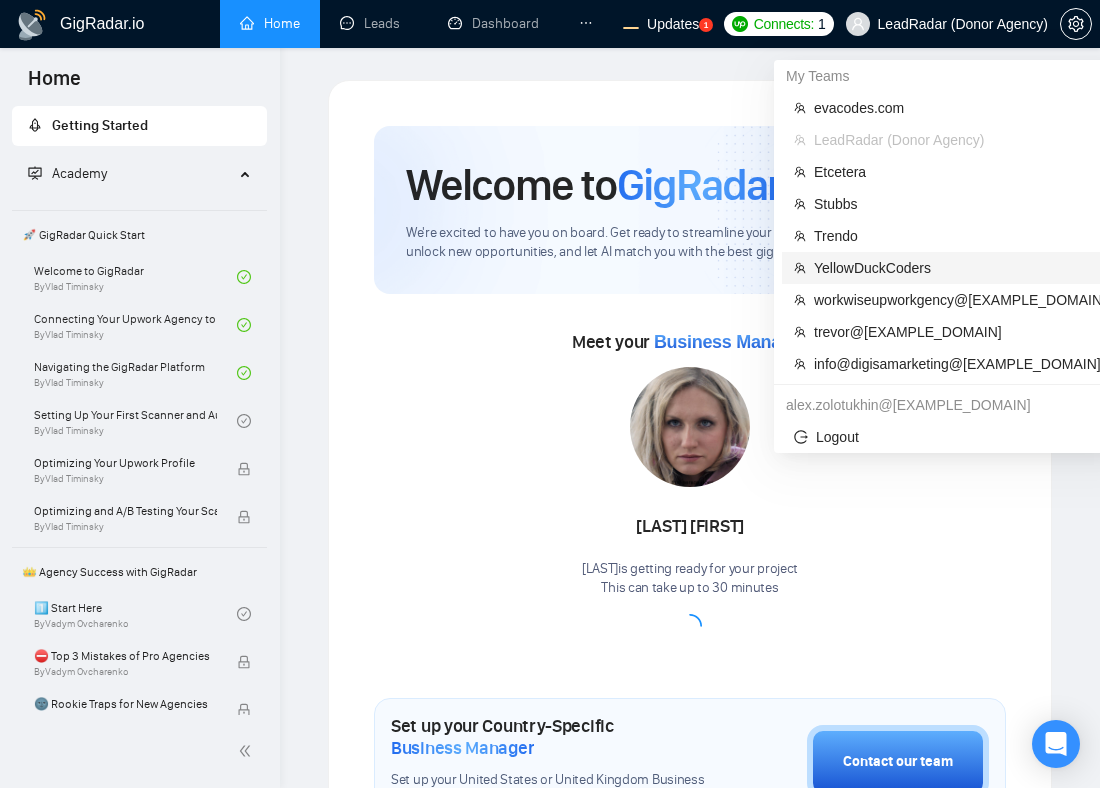 click on "YellowDuckCoders" at bounding box center (960, 268) 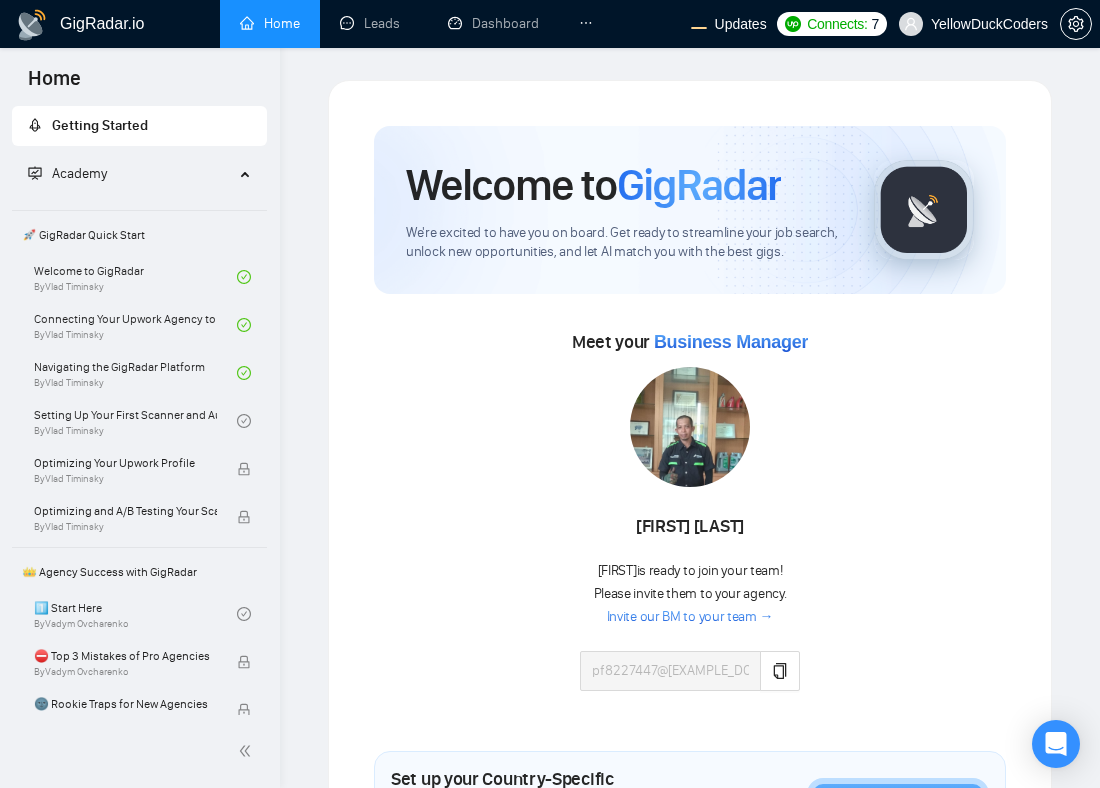 click on "Meet your   Business Manager Husni    Tamrin Husni   is ready to join your team! Please invite them to your agency. Invite our BM to your team → pf8227447@gmail.com" at bounding box center [690, 502] 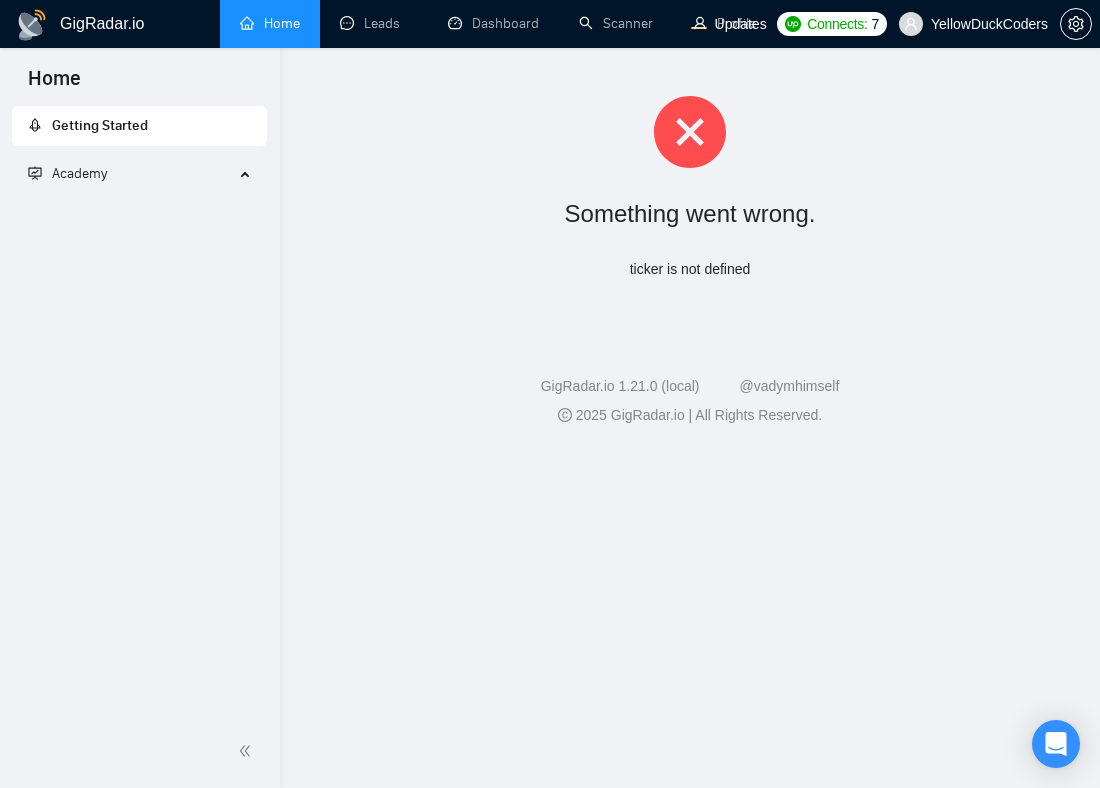 scroll, scrollTop: 0, scrollLeft: 0, axis: both 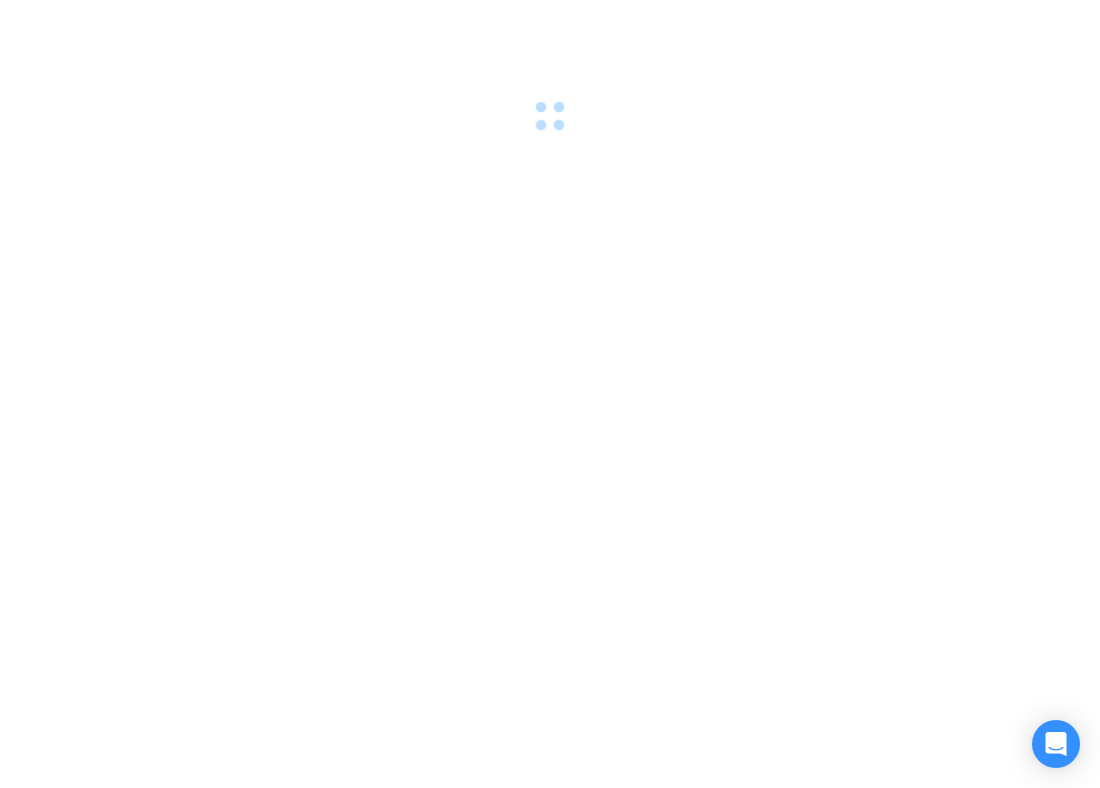 click at bounding box center (550, 394) 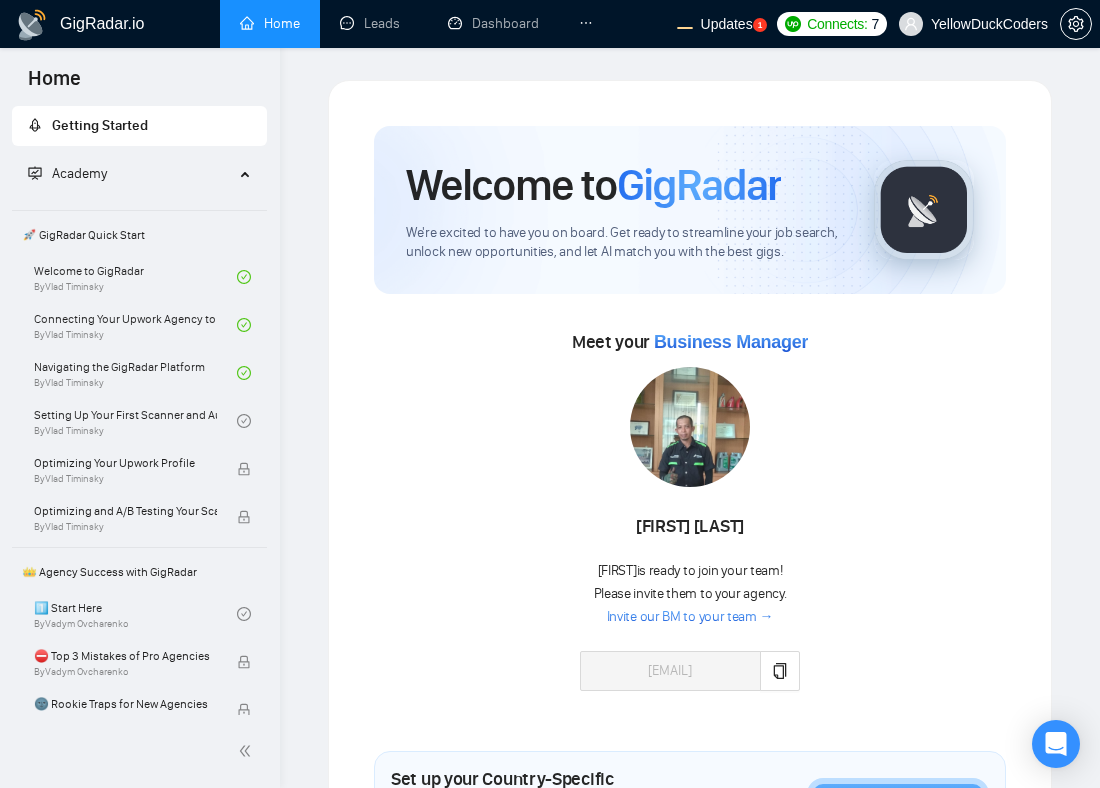 click on "Meet your   Business Manager Husni    Tamrin Husni   is ready to join your team! Please invite them to your agency. Invite our BM to your team → pf8227447@gmail.com" at bounding box center [690, 518] 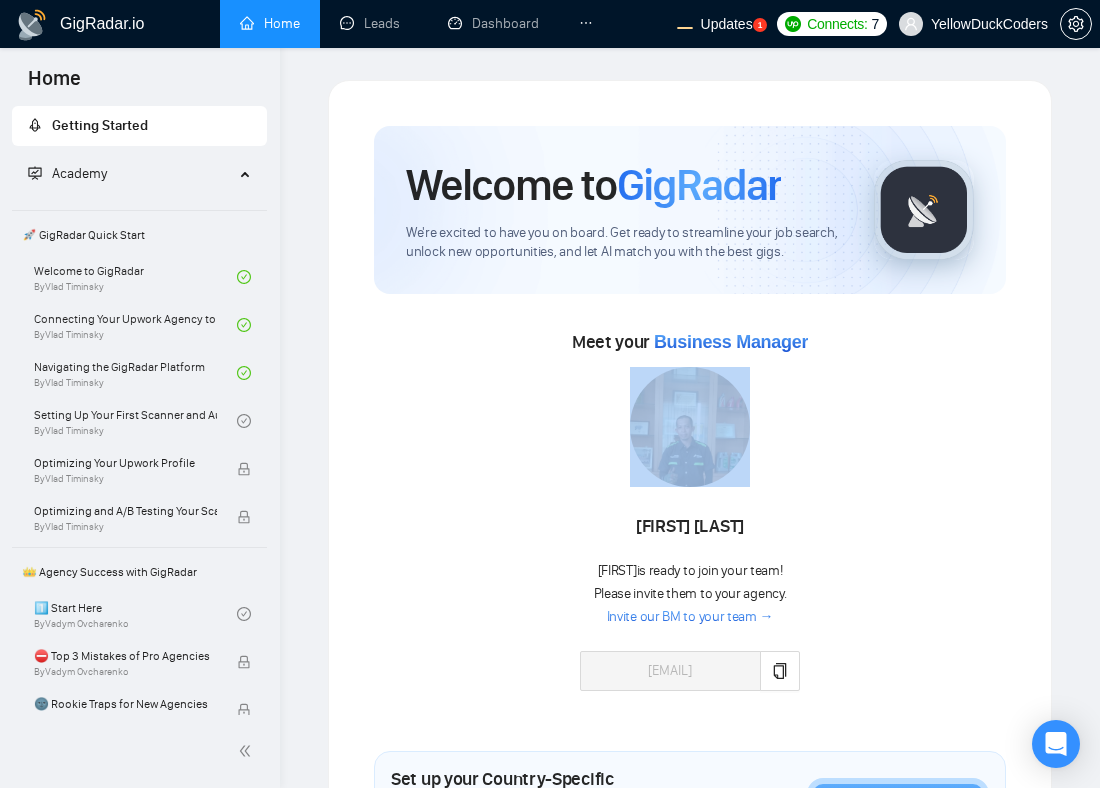 click on "Meet your   Business Manager Husni    Tamrin Husni   is ready to join your team! Please invite them to your agency. Invite our BM to your team → pf8227447@gmail.com" at bounding box center (690, 518) 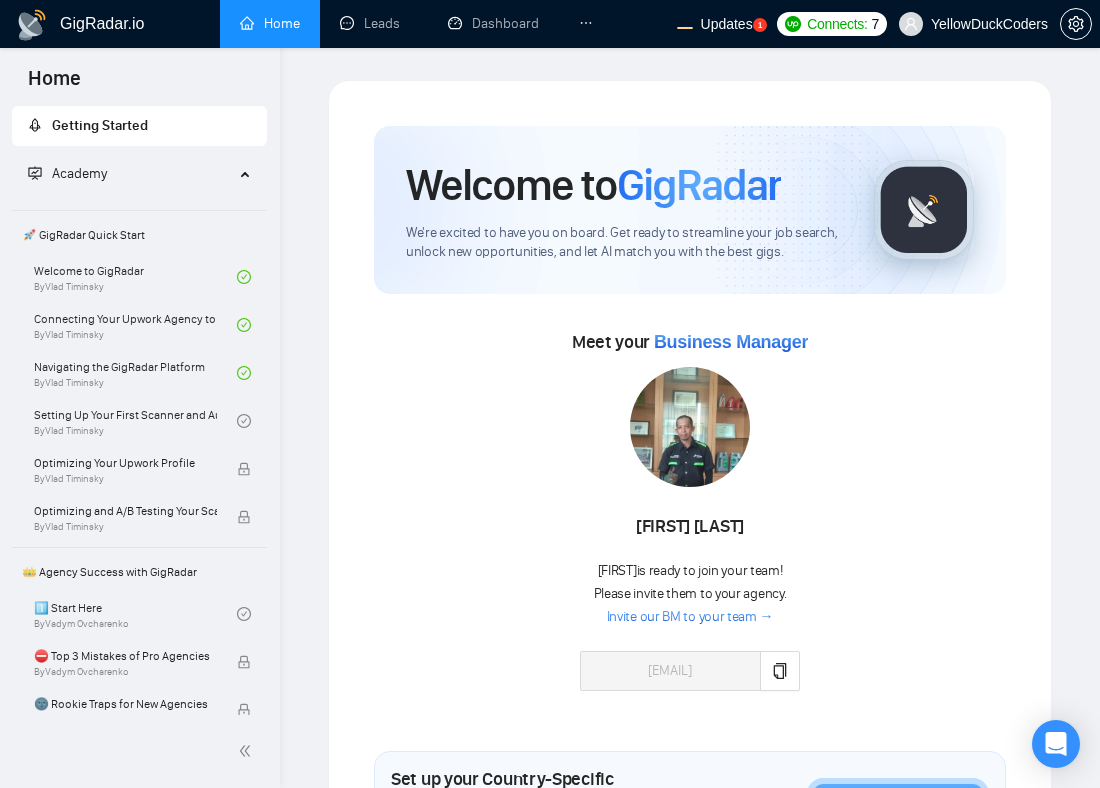 click on "Welcome to  GigRadar We're excited to have you on board. Get ready to streamline your job search, unlock new opportunities, and let AI match you with the best gigs. Meet your   Business Manager Husni    Tamrin Husni   is ready to join your team! Please invite them to your agency. Invite our BM to your team → pf8227447@gmail.com Set up your Country-Specific  Business Manager Set up your United States or United Kingdom Business Manager to access country-specific opportunities. Contact our team GigRadar Automation Set Up a   Scanner Enable the scanner for AI matching and real-time job alerts. Enable   Opportunity Alerts Keep updated on top matches and new jobs. Enable   Automatic Proposal Send Never miss any opportunities. GigRadar Community Join GigRadar   Community Connect with the GigRadar Slack Community for updates, job opportunities, partnerships, and support. Make your   First Post Make your first post on GigRadar community. Level Up Your Skill Explore   Academy Finish Your First" at bounding box center (690, 910) 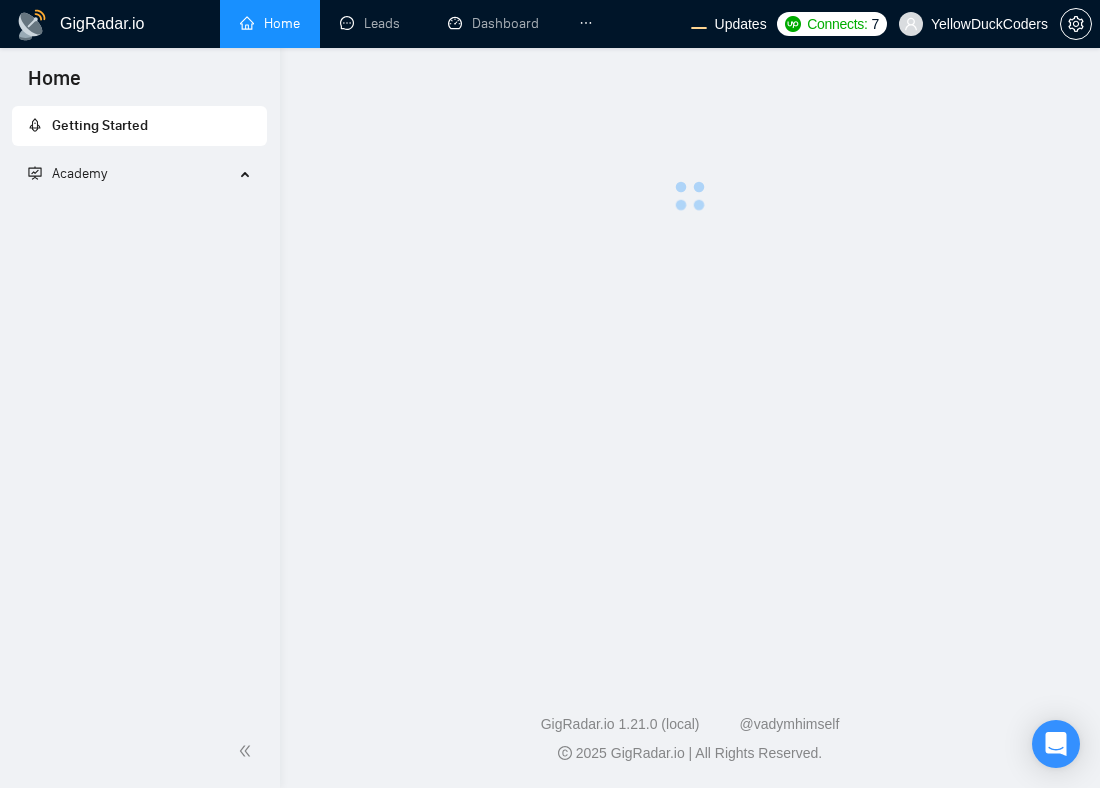 scroll, scrollTop: 0, scrollLeft: 0, axis: both 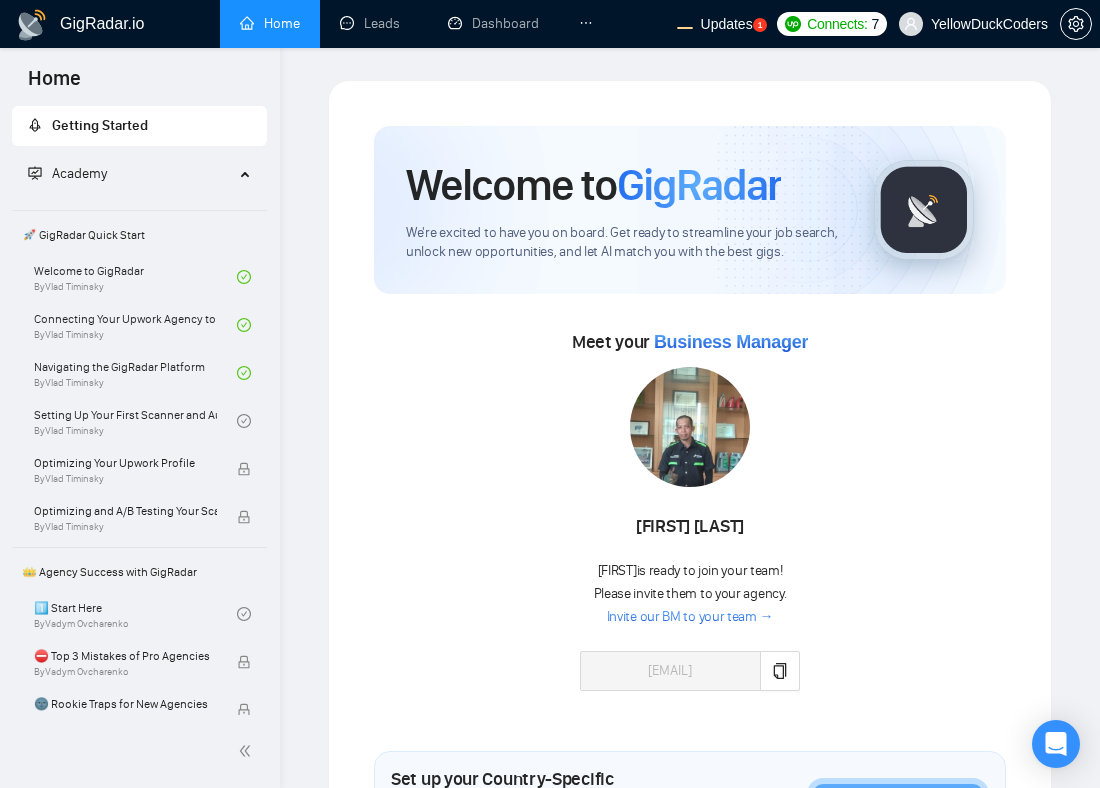 click on "Welcome to  GigRadar We're excited to have you on board. Get ready to streamline your job search, unlock new opportunities, and let AI match you with the best gigs. Meet your   Business Manager Husni    Tamrin Husni   is ready to join your team! Please invite them to your agency. Invite our BM to your team → pf8227447@gmail.com Set up your Country-Specific  Business Manager Set up your United States or United Kingdom Business Manager to access country-specific opportunities. Contact our team GigRadar Automation Set Up a   Scanner Enable the scanner for AI matching and real-time job alerts. Enable   Opportunity Alerts Keep updated on top matches and new jobs. Enable   Automatic Proposal Send Never miss any opportunities. GigRadar Community Join GigRadar   Community Connect with the GigRadar Slack Community for updates, job opportunities, partnerships, and support. Make your   First Post Make your first post on GigRadar community. Level Up Your Skill Explore   Academy Finish Your First" at bounding box center [690, 910] 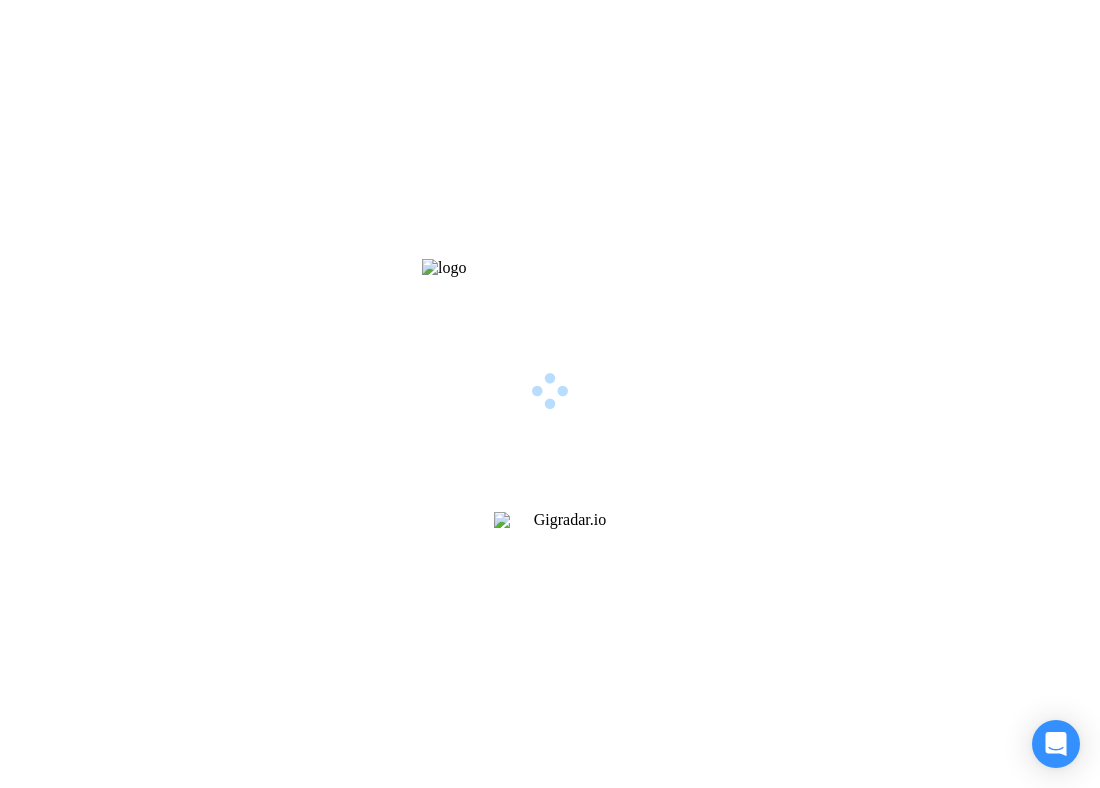 scroll, scrollTop: 0, scrollLeft: 0, axis: both 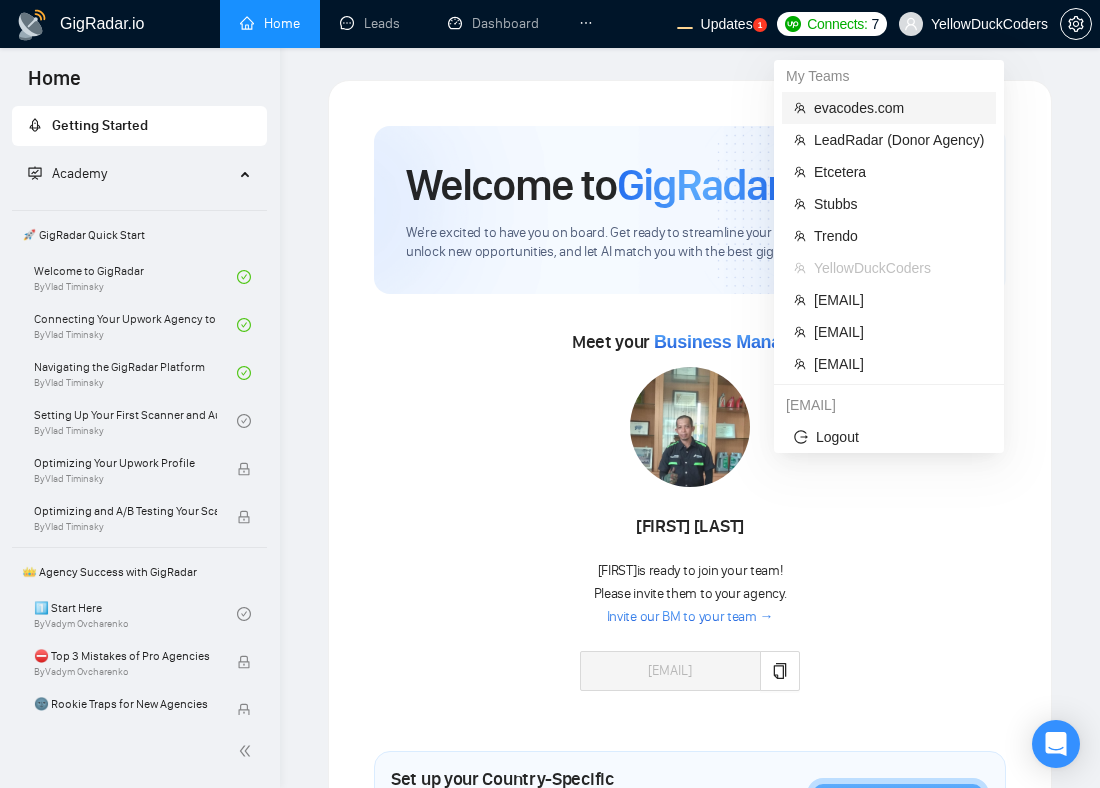click on "evacodes.com" at bounding box center (899, 108) 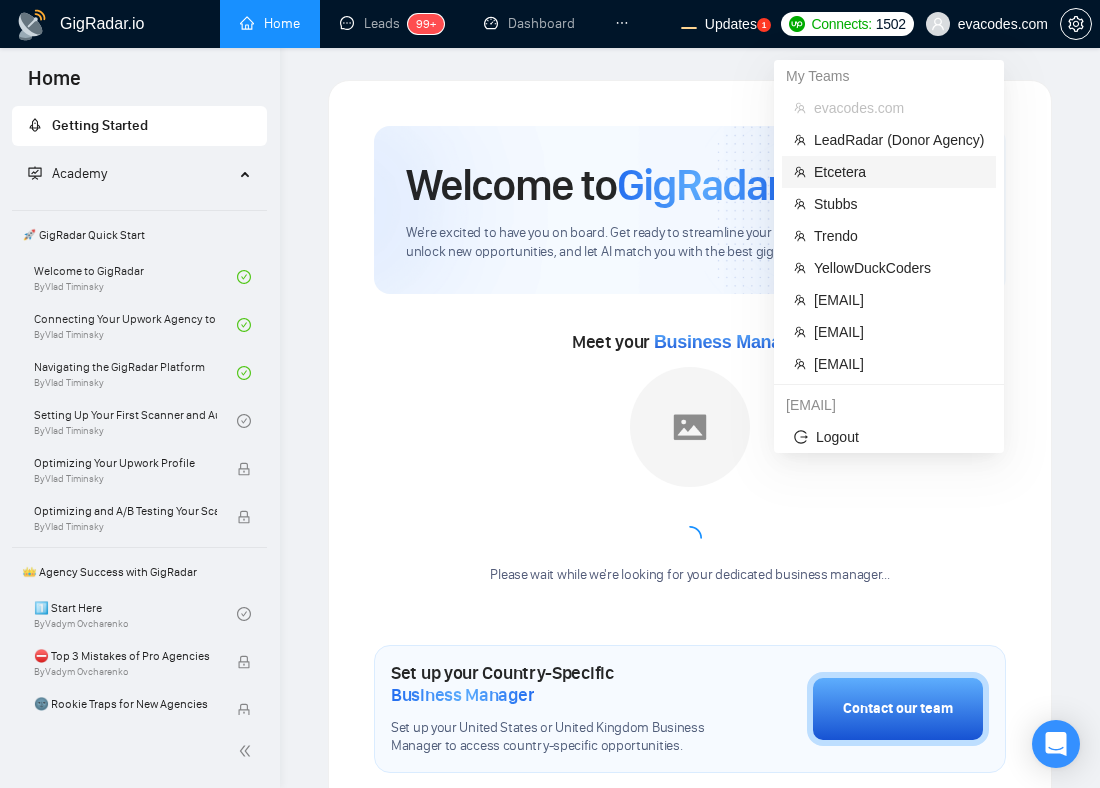 click on "Etcetera" at bounding box center (899, 172) 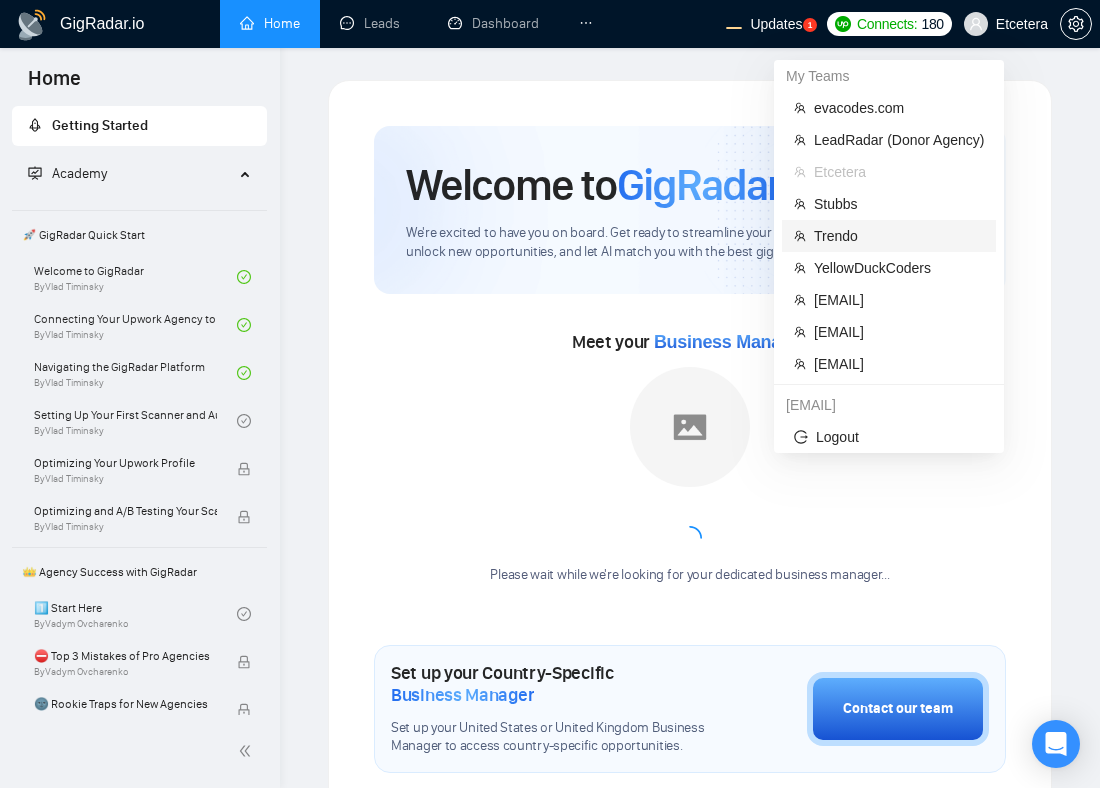 click on "Trendo" at bounding box center [899, 236] 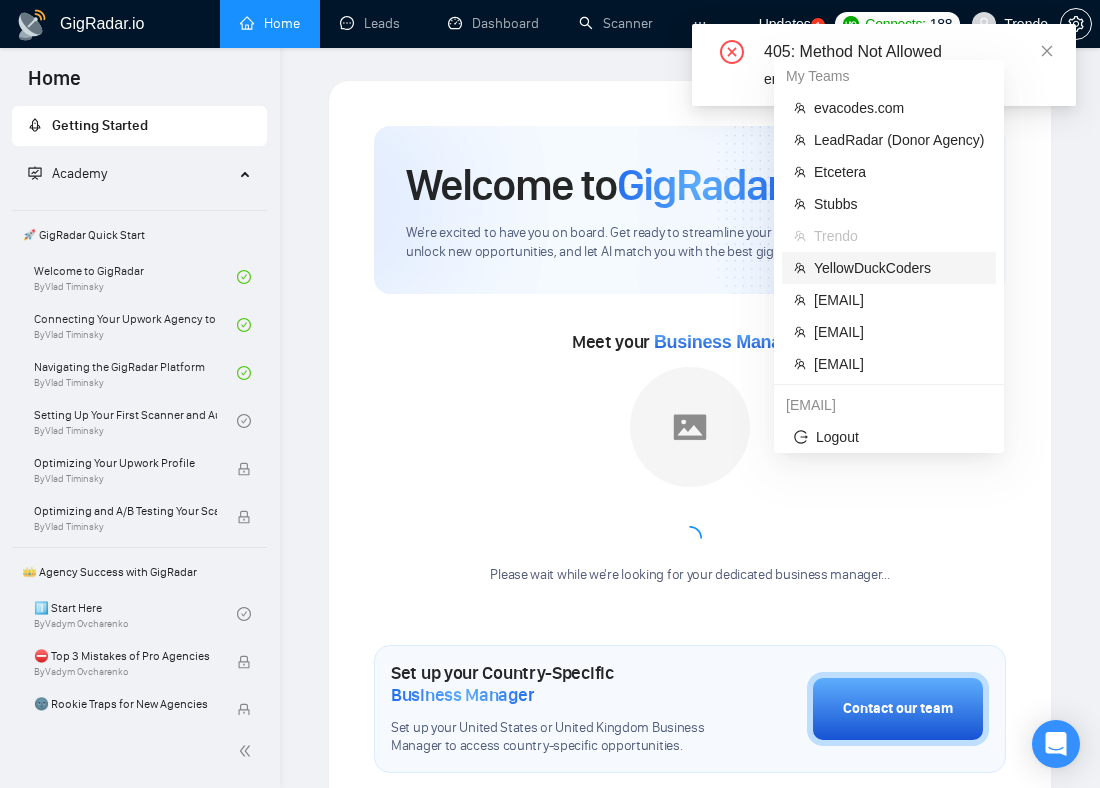 click on "YellowDuckCoders" at bounding box center [899, 268] 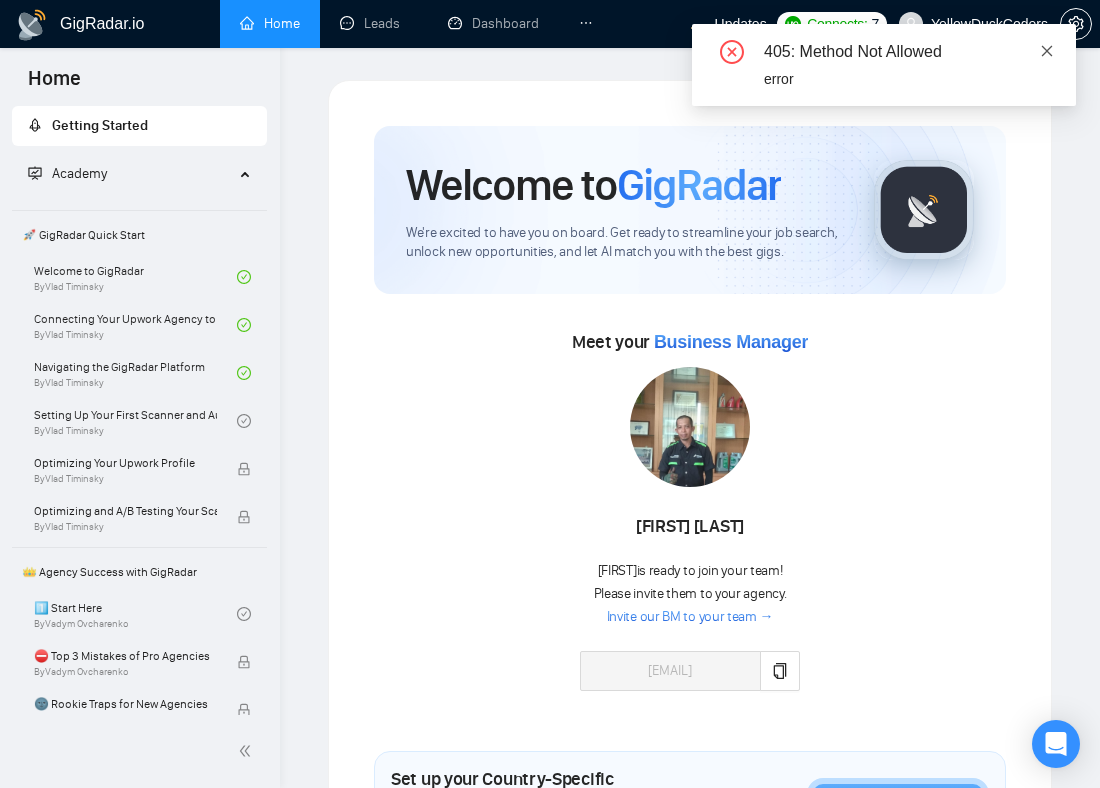 click 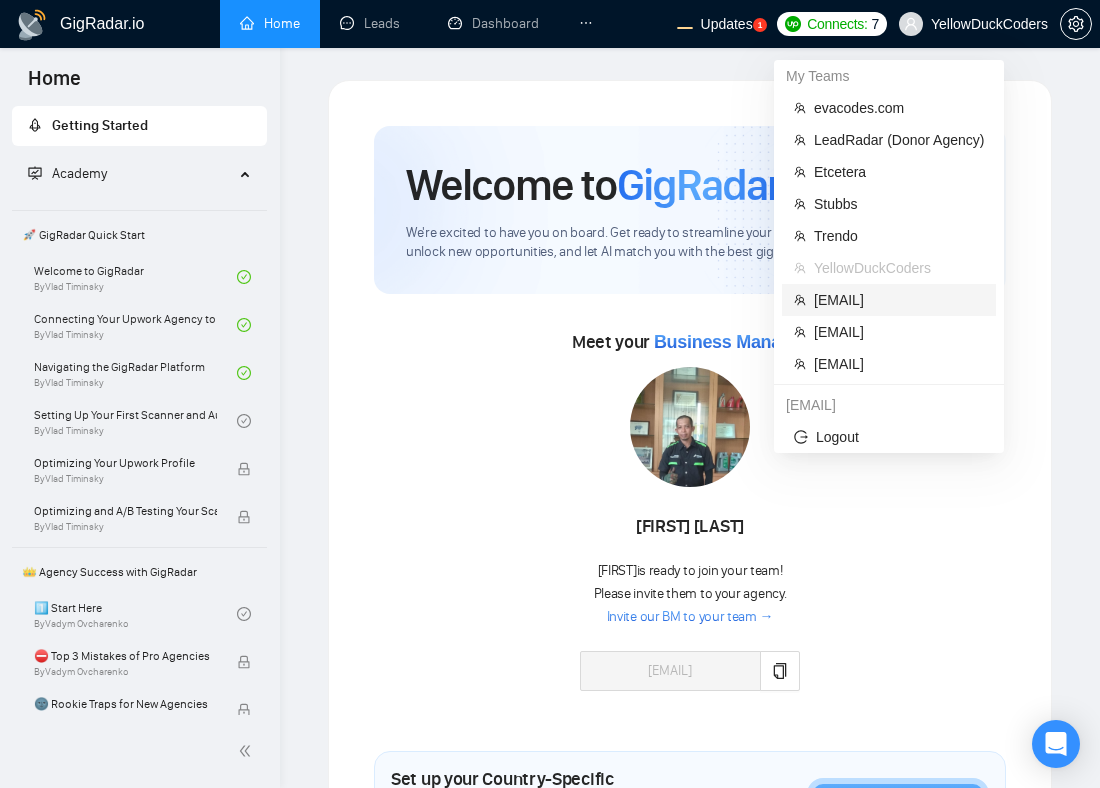 click on "workwiseupworkgency@[EMAIL]" at bounding box center [899, 300] 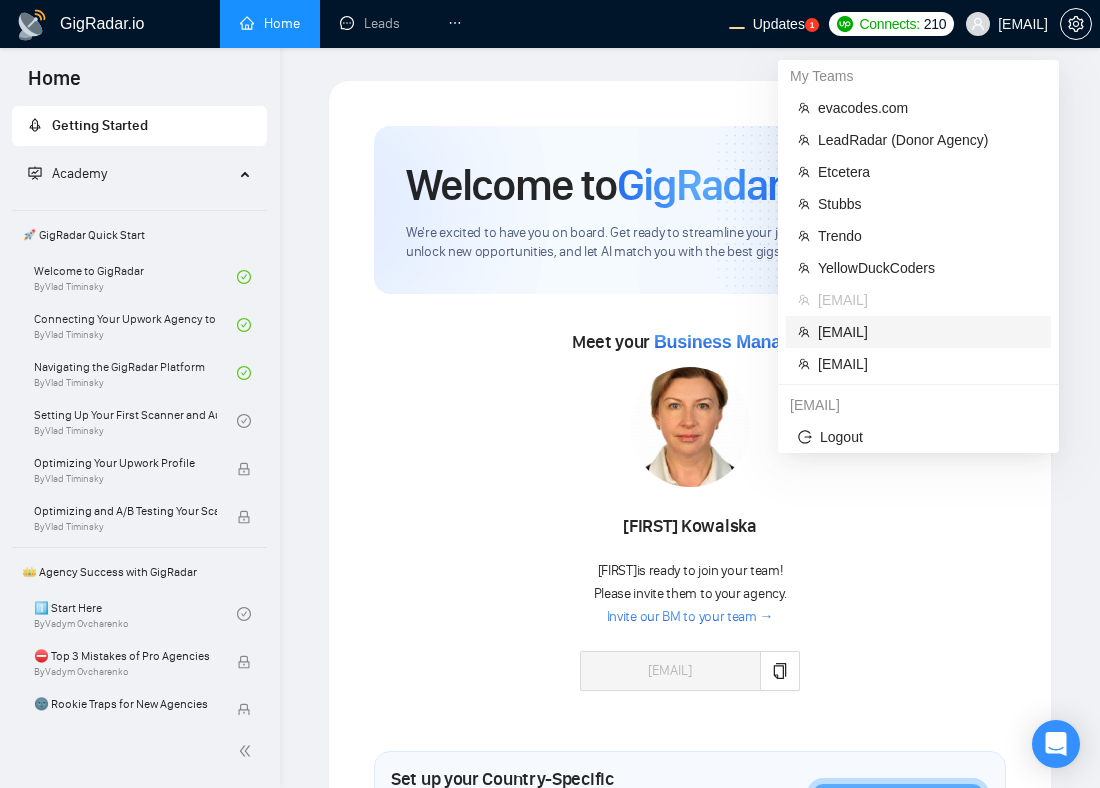click on "trevor@vendlab.com" at bounding box center (928, 332) 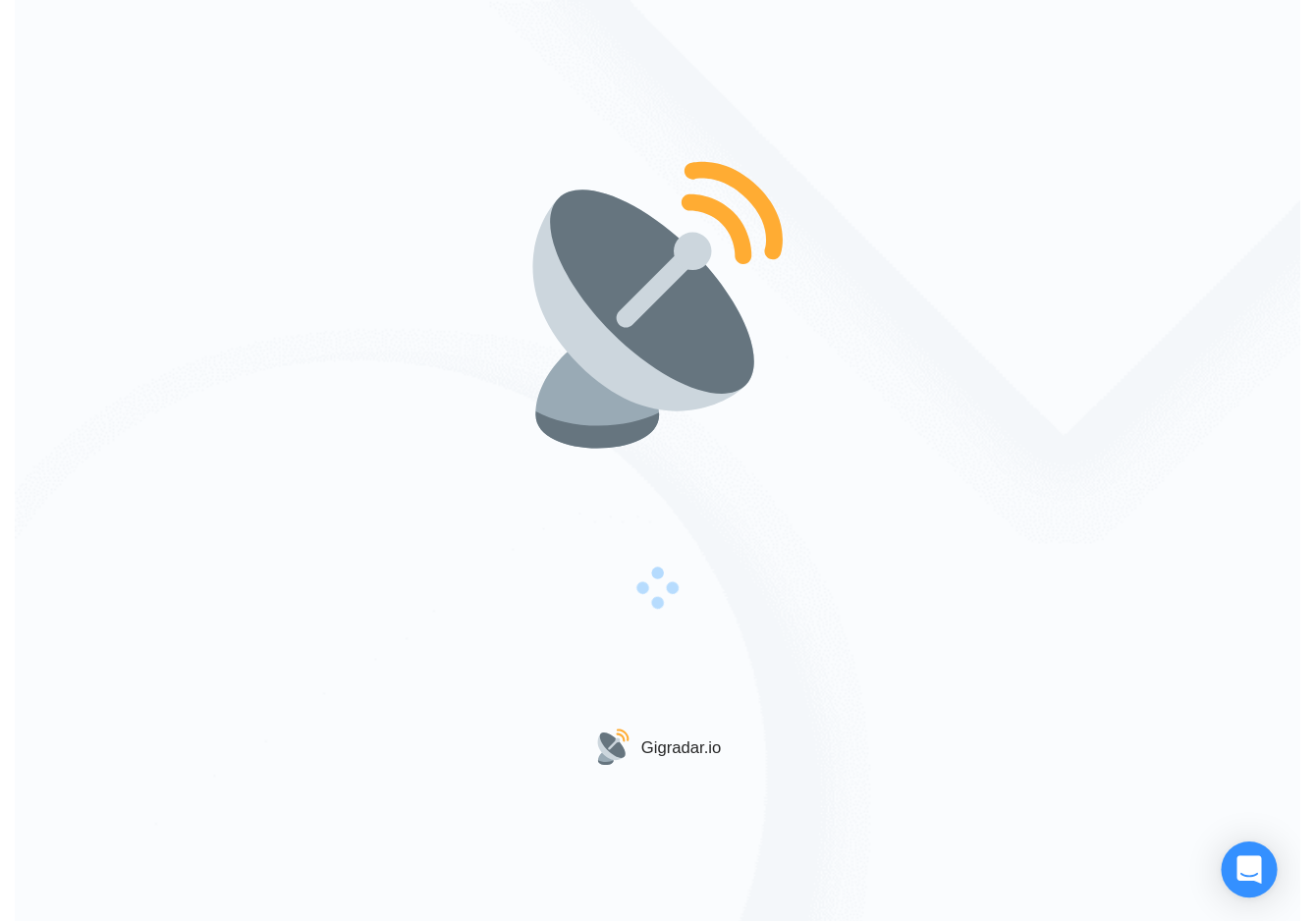 scroll, scrollTop: 0, scrollLeft: 0, axis: both 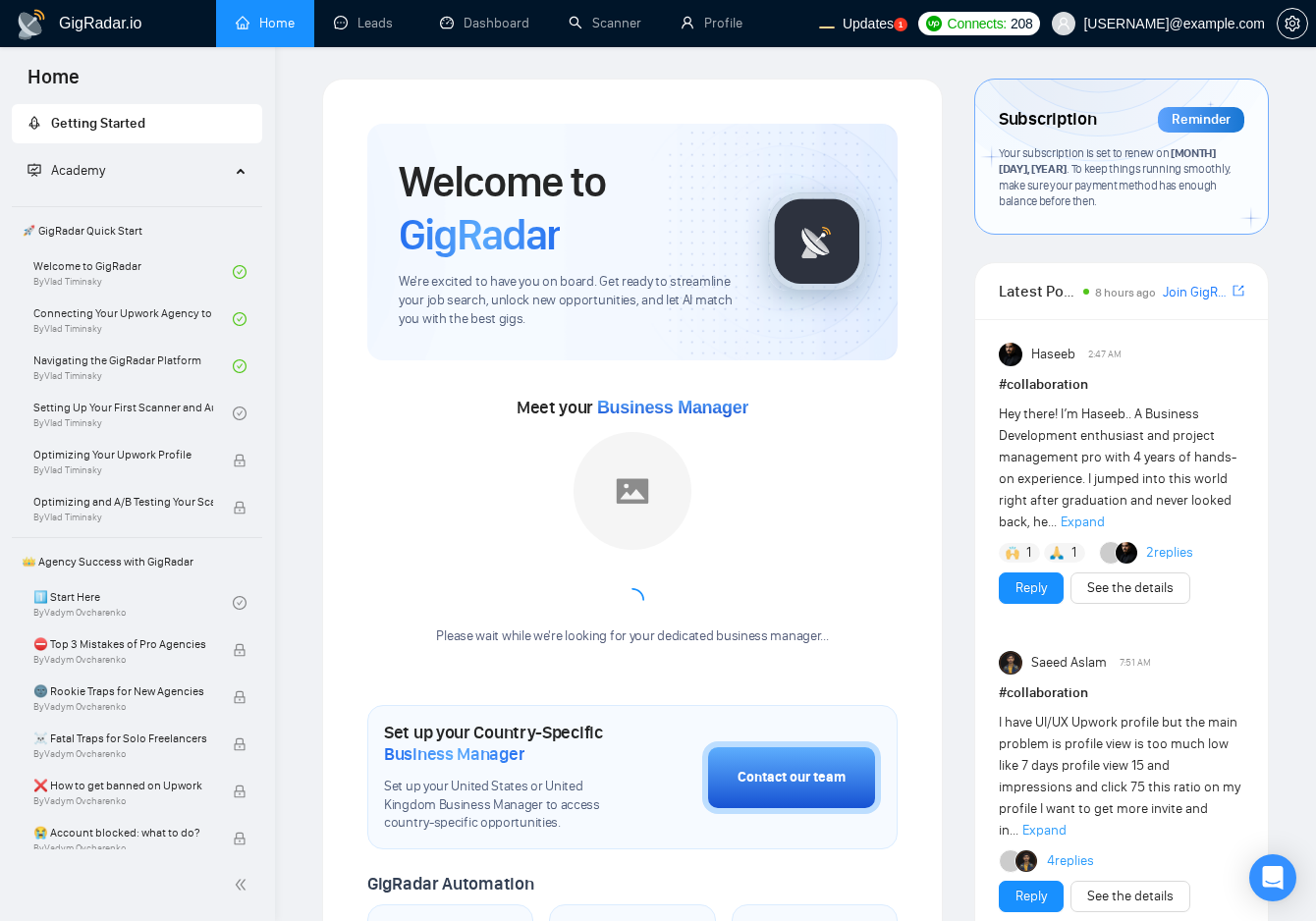 click on "Haseeb 2:47 AM # collaboration Hey there! I’m Haseeb.. A Business Development enthusiast and project management pro with 4 years of hands-on experience. I jumped into this world right after graduation and never looked back, he... Expand 1 1 2  replies Reply See the details Saeed Aslam 7:51 AM # collaboration I have UI/UX Upwork profile but the main problem is profile view is too much low like 7 days profile view 15 and impressions and click 75 this ratio on my profile I want to get more invite and in... Expand 4  replies Reply See the details Ankur Mittal 12:49 AM # help-channel Hey, is there some issue with Gigraddar? Jobs have not been getting applied for the last 17 hrs. 3  replies Reply See the details Korlan Yesterday # gigradar-education @here  Hey everyone, Happy Thursday!  🎉 Reminder:  we’ll start our next lesson in 3 hours, join us via link:  https://us06web.zoom.us/webinar/register/WN_0lpRhqoNT0iYqKpxqDajow 2  replies Reply See the details Toby Fox-Mason 1:47 AM # help-channel 2  replies" at bounding box center (1122, 1089) 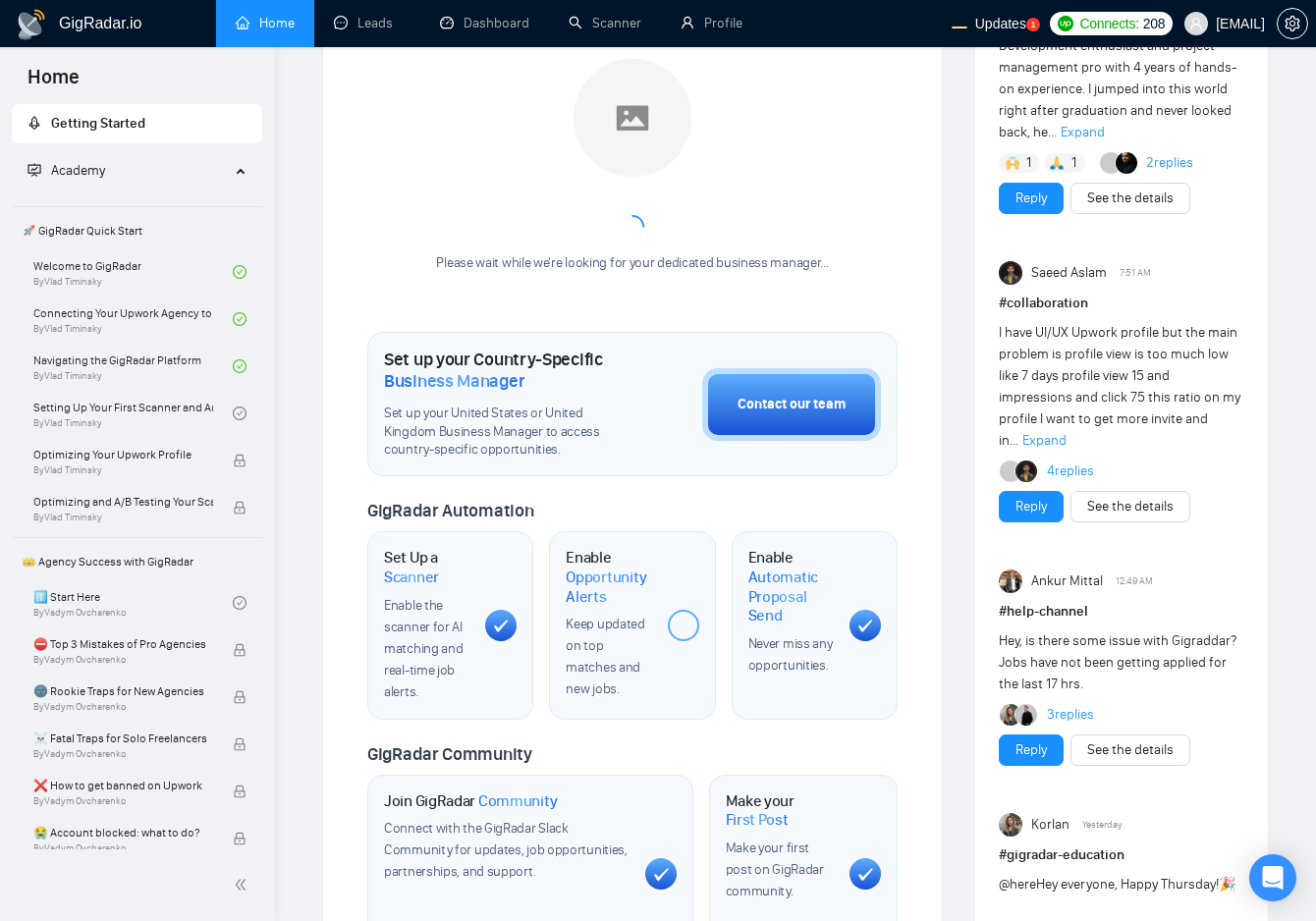scroll, scrollTop: 195, scrollLeft: 0, axis: vertical 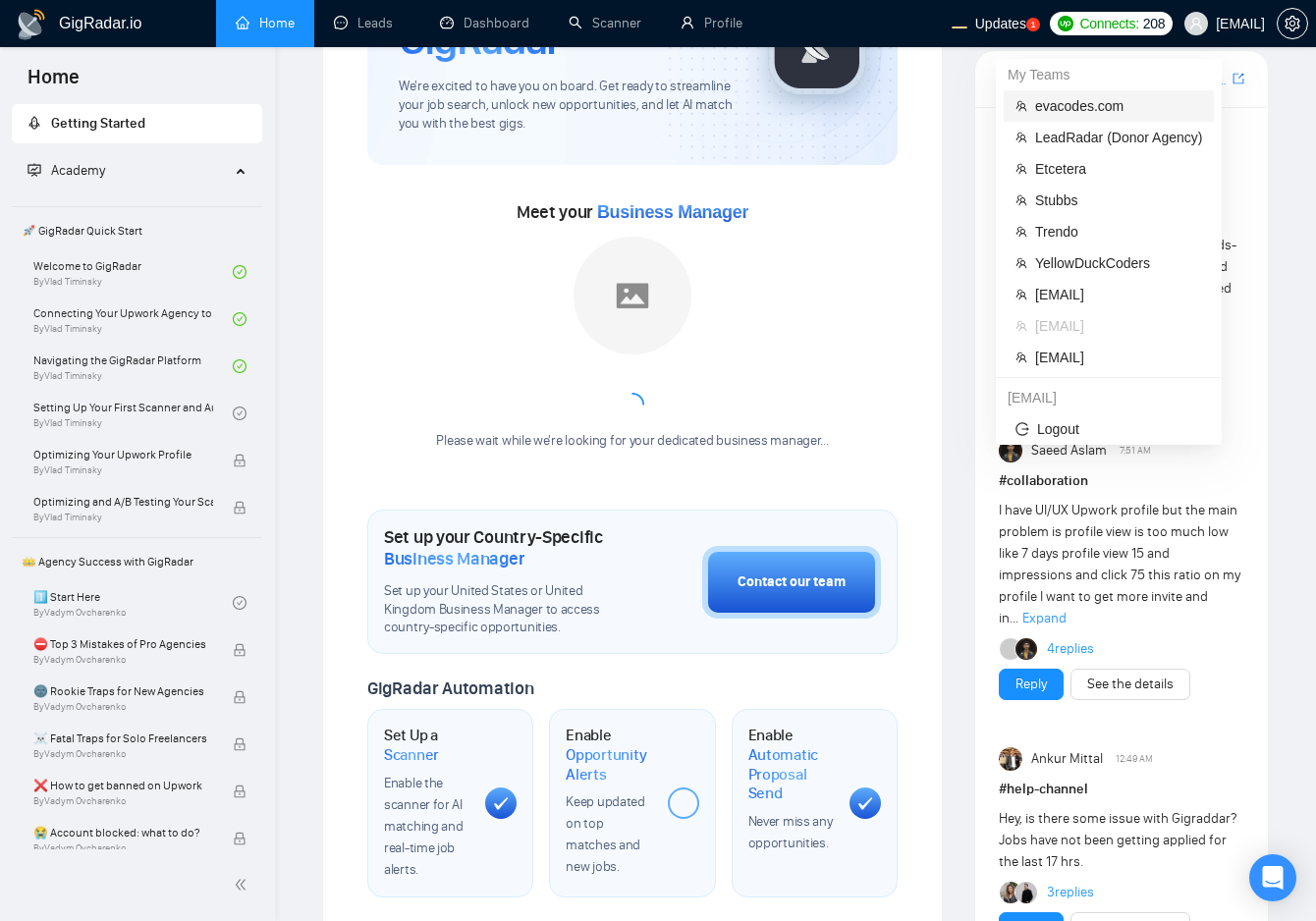 click on "evacodes.com" at bounding box center [1109, 106] 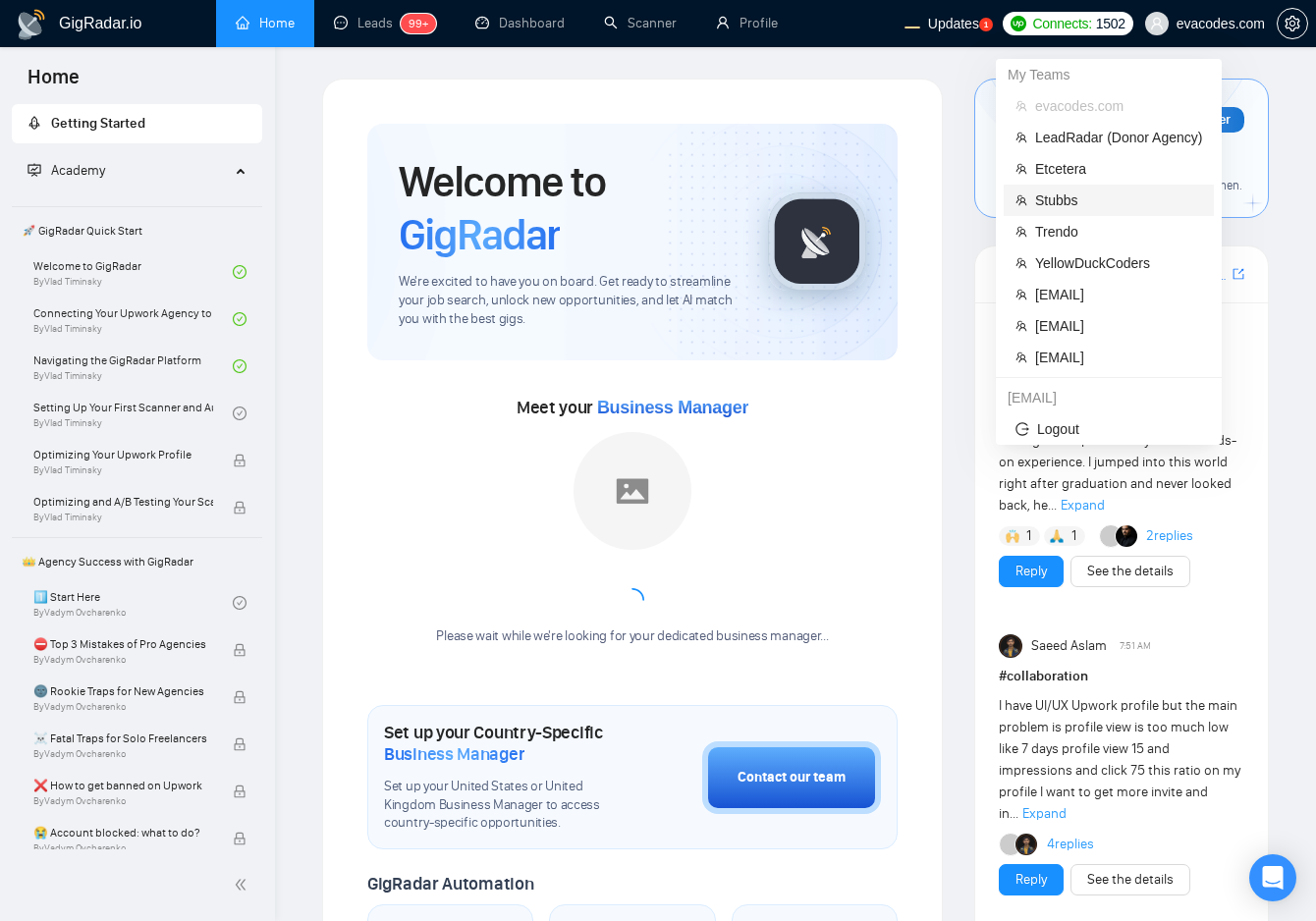 click on "Stubbs" at bounding box center (1119, 200) 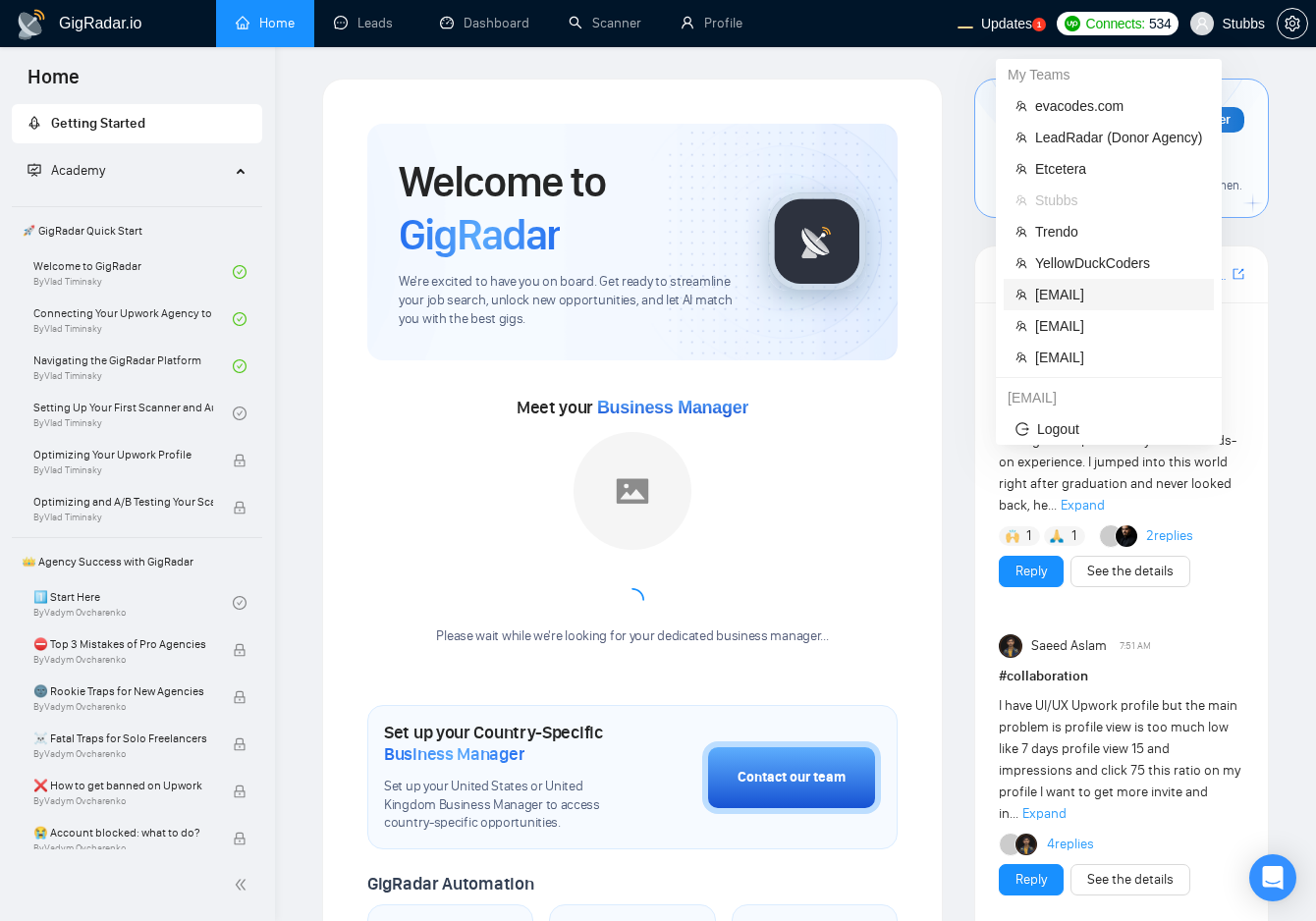 click on "workwiseupworkgency@[EMAIL]" at bounding box center (1119, 295) 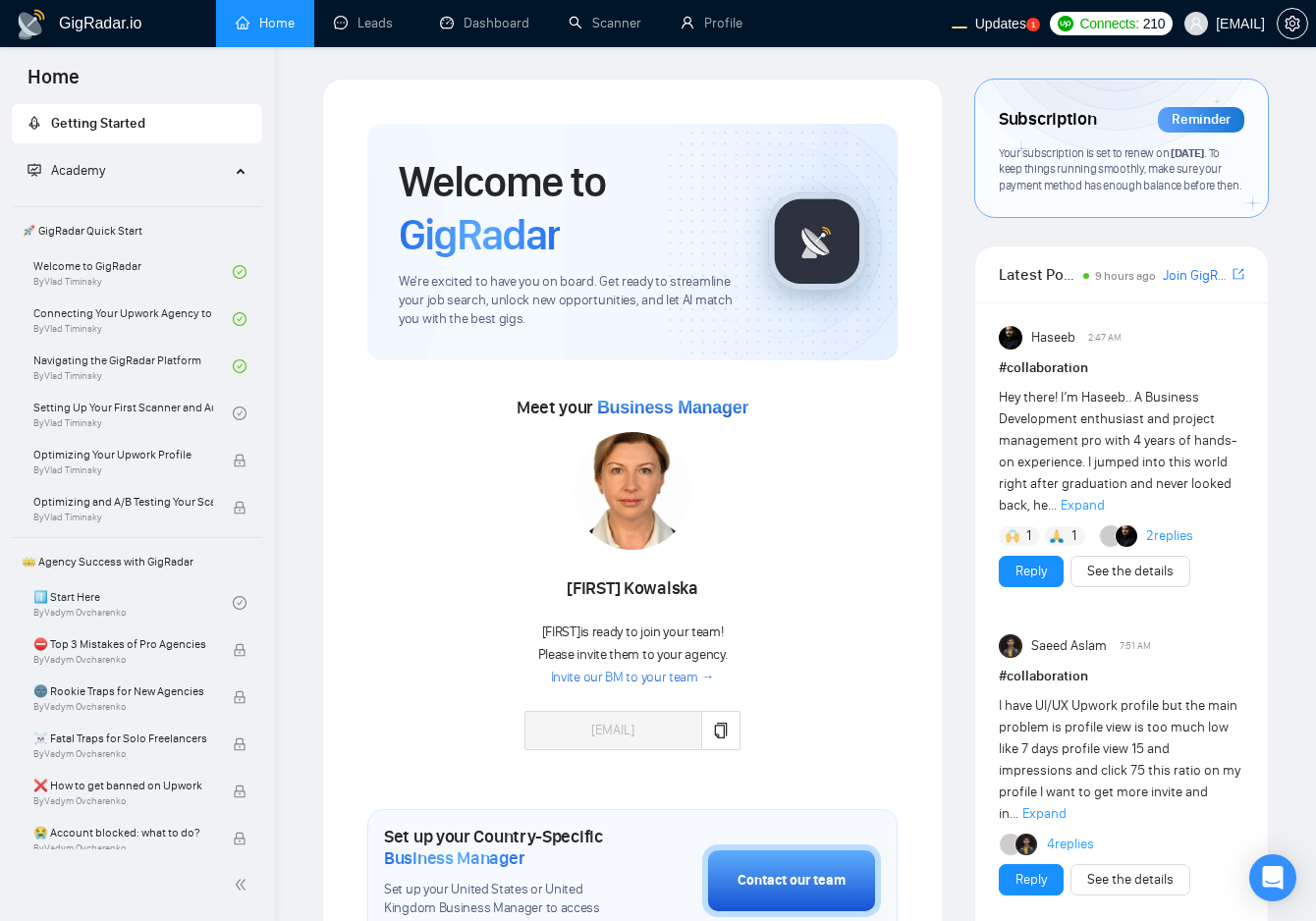 click on "Subscription Reminder Your subscription is set to renew on   July 22, 2024 . To keep things running smoothly, make sure your payment method has enough balance before then. Latest Posts from the GigRadar Community 9 hours ago Join GigRadar Slack Community Haseeb 2:47 AM # collaboration Hey there! I’m Haseeb.. A Business Development enthusiast and project management pro with 4 years of hands-on experience. I jumped into this world right after graduation and never looked back, he... Expand 1 1 2  replies Reply See the details Saeed Aslam 7:51 AM # collaboration I have UI/UX Upwork profile but the main problem is profile view is too much low like 7 days profile view 15 and impressions and click 75 this ratio on my profile I want to get more invite and in... Expand 4  replies Reply See the details Ankur Mittal 12:49 AM # help-channel Hey, is there some issue with Gigraddar? Jobs have not been getting applied for the last 17 hrs. 3  replies Reply See the details Korlan Yesterday # gigradar-education @here 🎉 2" at bounding box center [1122, 1087] 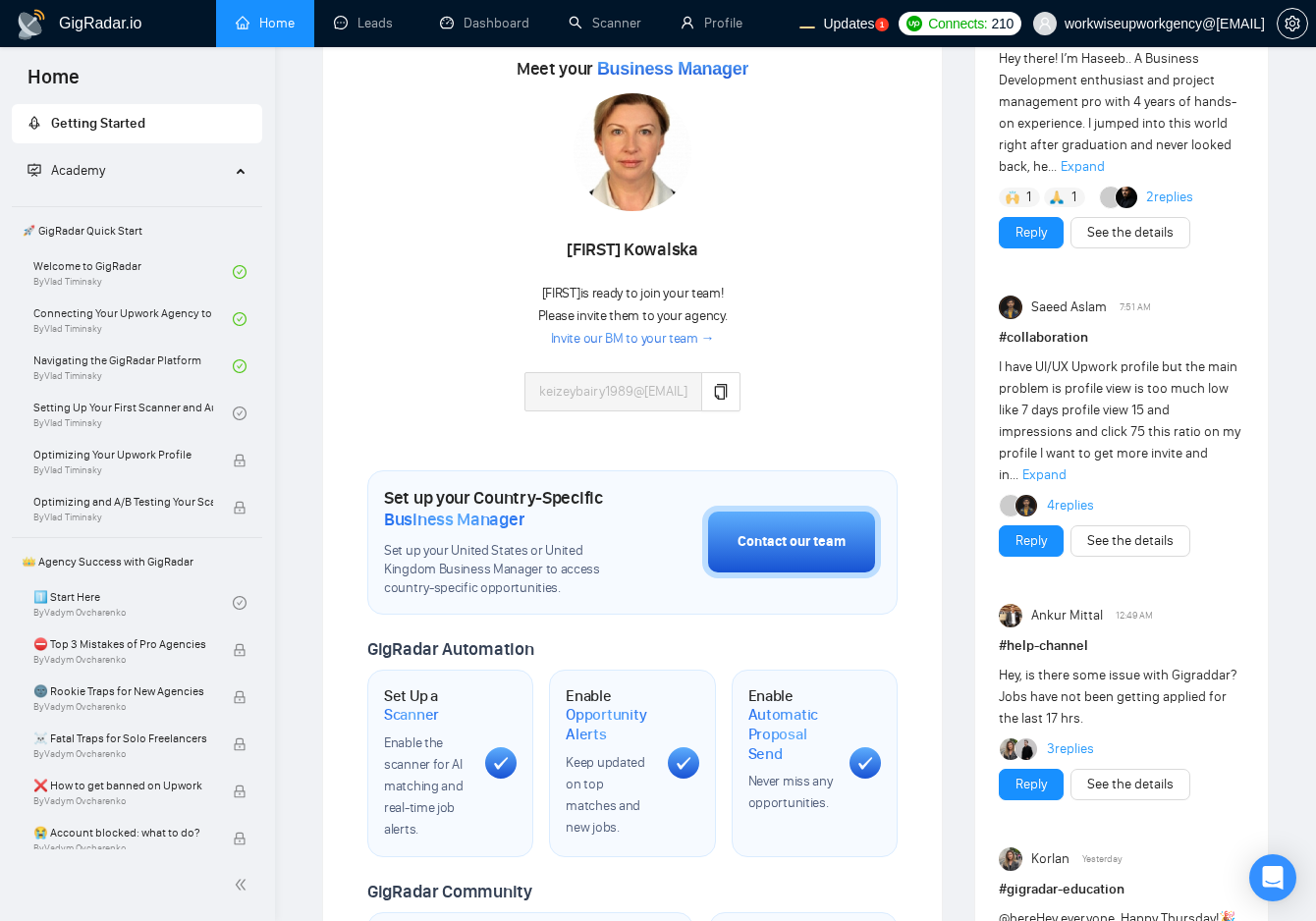 scroll, scrollTop: 240, scrollLeft: 0, axis: vertical 